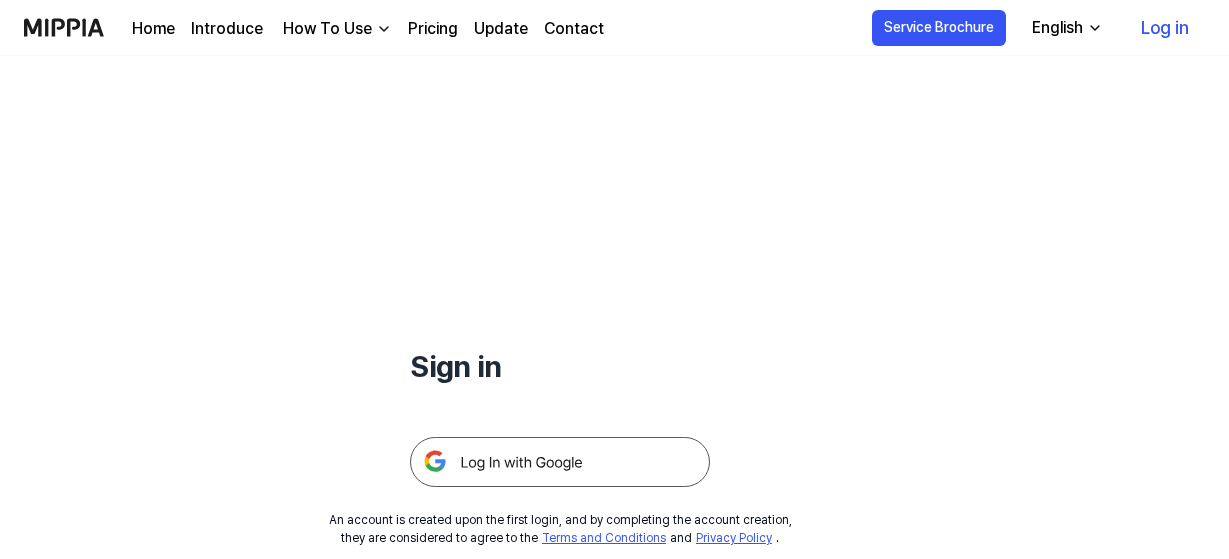 scroll, scrollTop: 0, scrollLeft: 0, axis: both 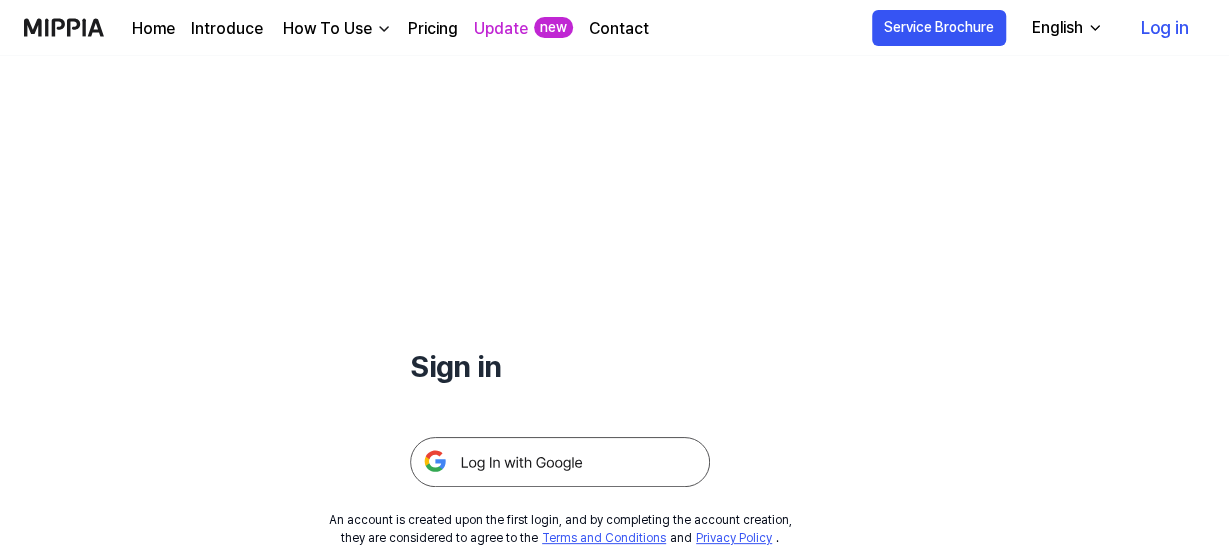 click on "Log in" at bounding box center (1165, 28) 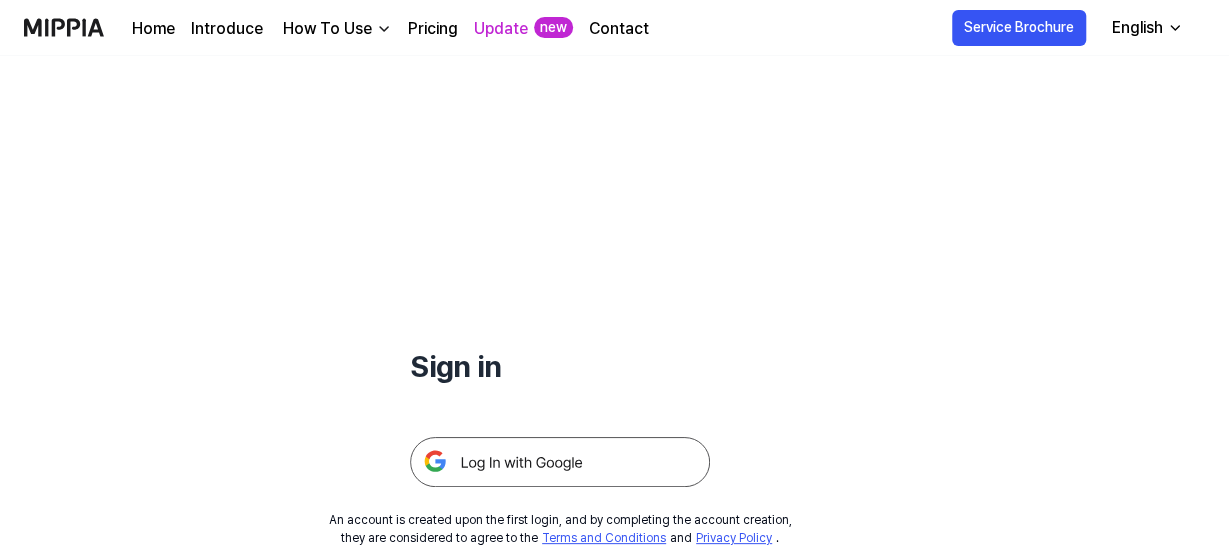scroll, scrollTop: 101, scrollLeft: 0, axis: vertical 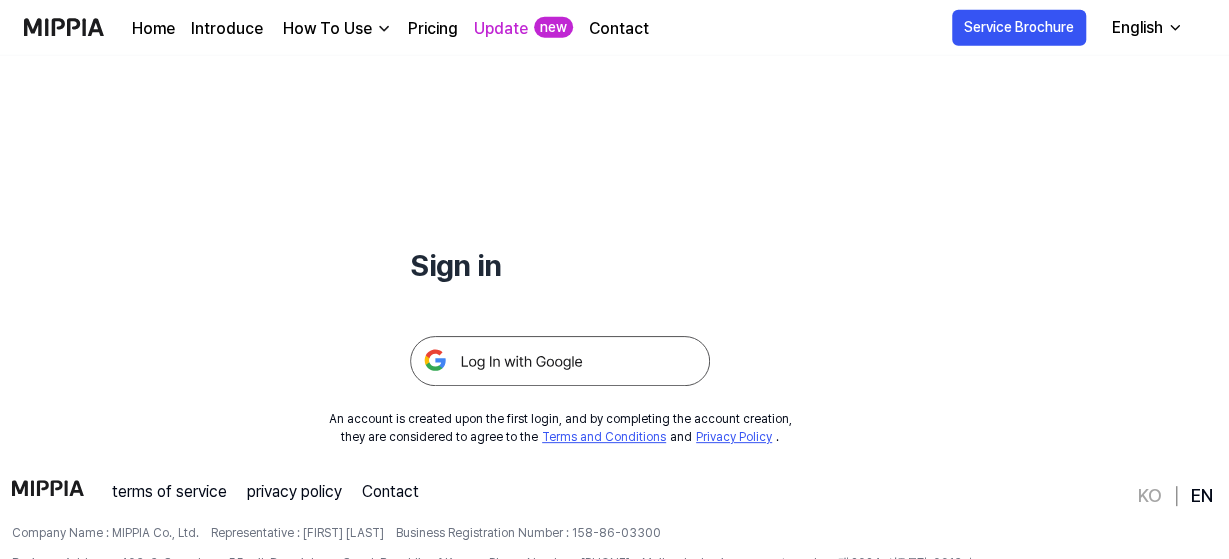 click at bounding box center (560, 361) 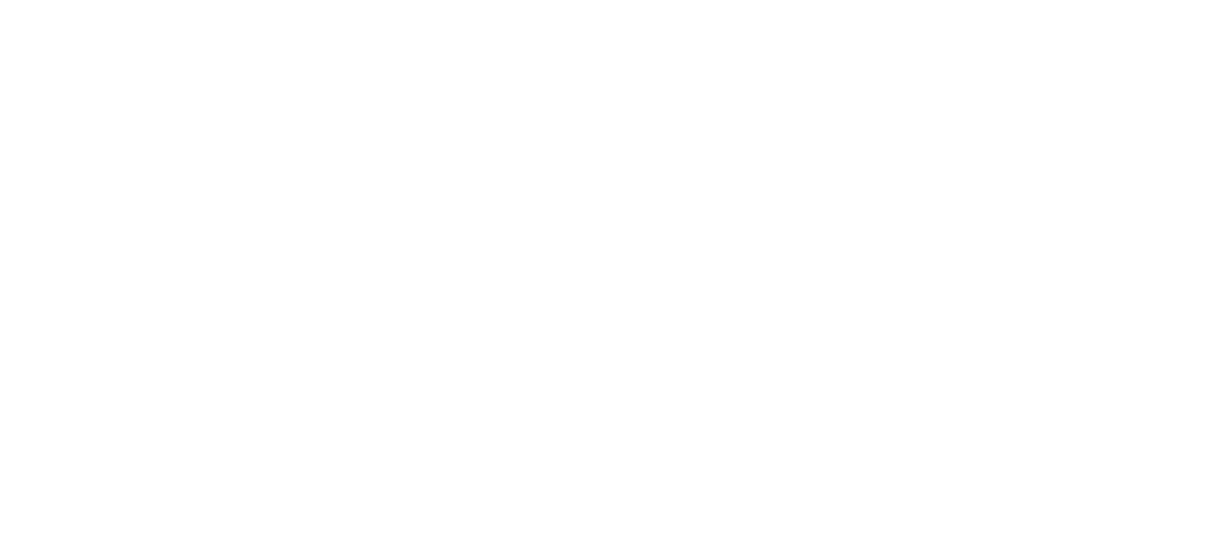 scroll, scrollTop: 0, scrollLeft: 0, axis: both 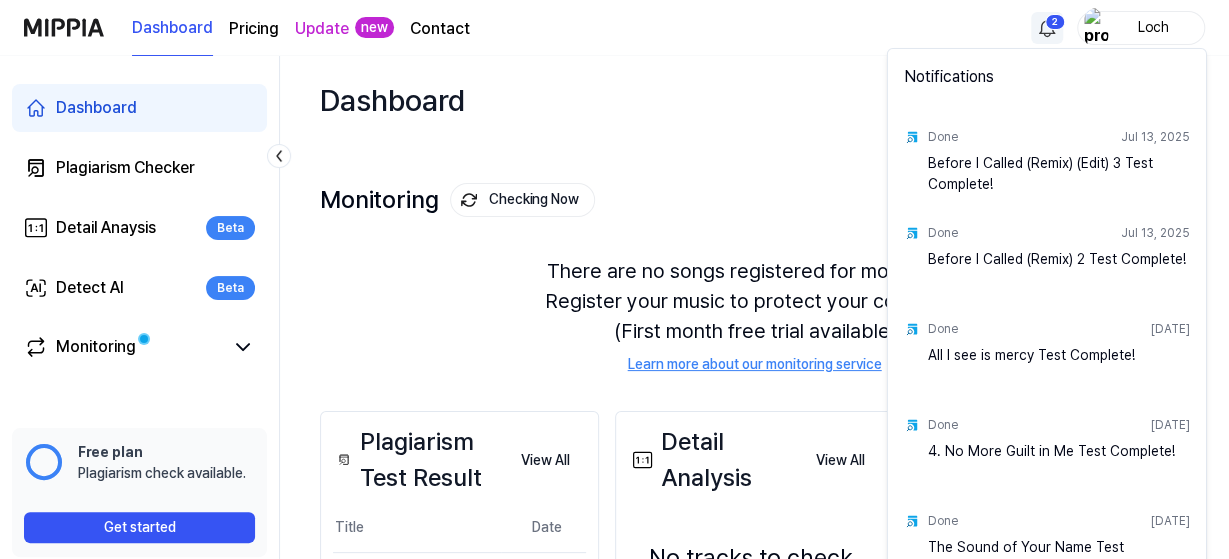 click on "Dashboard Pricing Update new Contact 2 Loch Dashboard Plagiarism Checker Detail Anaysis Beta Detect AI Beta Monitoring 📋  Feedback How was your experience with the plagiarism test? We'd love to hear your  feedback Free plan Plagiarism check available. Get started Dashboard Start New Test Monitoring Checking Now View All Monitoring There are no songs registered for monitoring.
Register your music to protect your copyright.
(First month free trial available) Learn more about our monitoring service Plagiarism Test Result View All Plagiarism Test Result Title Date Before I Called (Remix) (Edit) 3 Open [DATE] Before I Called (Remix) 2 Open [DATE] [Topline] All I see is mercy Open [DATE] [Topline] 4. No More Guilt in Me Open [DATE] [Topline] The Sound of Your Name Open [DATE] View All Detail Analysis View All Detail Analysis No tracks to check.
Try a plagiarism check before releasing your album. Detail Analysis View All Detect AI View All Detect AI Newest Date All I see is mercy" at bounding box center (614, 279) 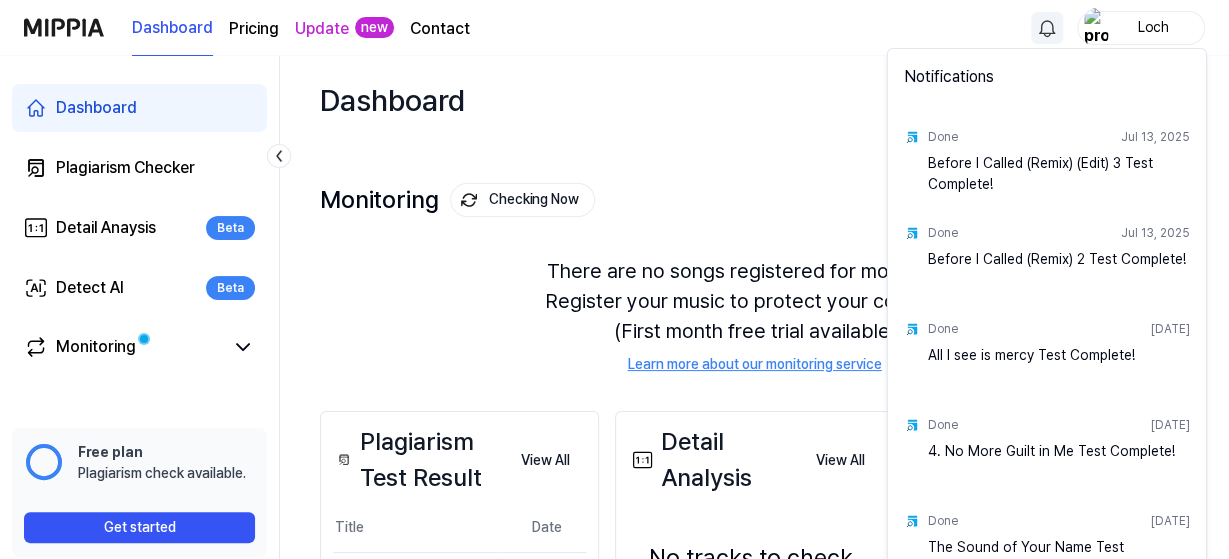 click on "Dashboard Pricing Update new Contact Loch Dashboard Plagiarism Checker Detail Anaysis Beta Detect AI Beta Monitoring 📋  Feedback How was your experience with the plagiarism test? We'd love to hear your  feedback Free plan Plagiarism check available. Get started Dashboard Start New Test Monitoring Checking Now View All Monitoring There are no songs registered for monitoring.
Register your music to protect your copyright.
(First month free trial available) Learn more about our monitoring service Plagiarism Test Result View All Plagiarism Test Result Title Date Before I Called (Remix) (Edit) 3 Open [DATE] Before I Called (Remix) 2 Open [DATE] [Topline] All I see is mercy Open [DATE] [Topline] 4. No More Guilt in Me Open [DATE] [Topline] The Sound of Your Name Open [DATE] View All Detail Analysis View All Detail Analysis No tracks to check.
Try a plagiarism check before releasing your album. Detail Analysis View All Detect AI View All Detect AI Newest Date All I see is mercy Done" at bounding box center (614, 279) 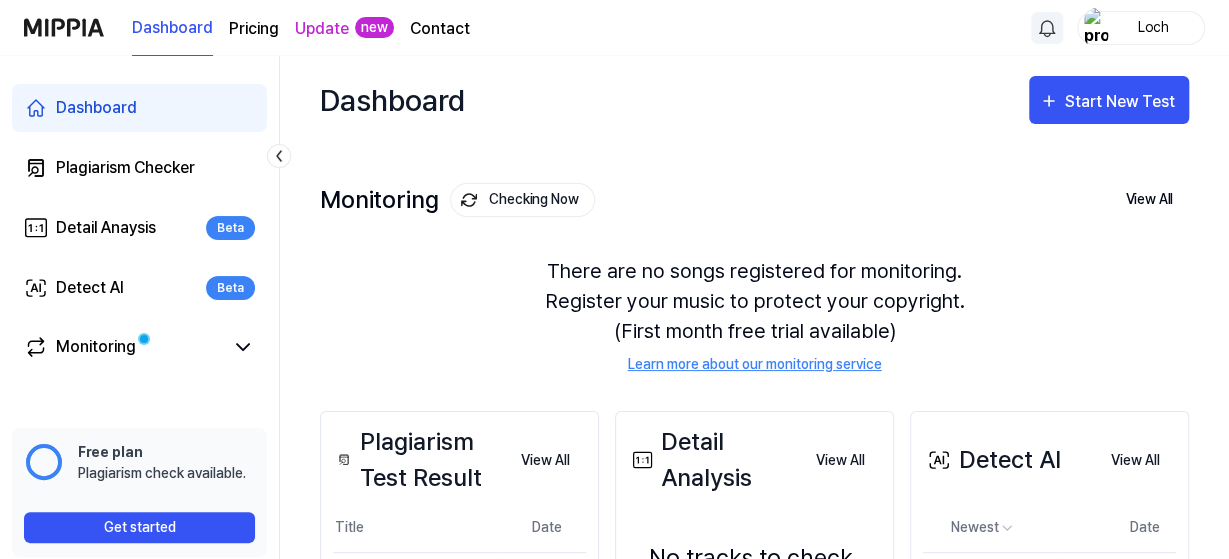 drag, startPoint x: 1215, startPoint y: 231, endPoint x: 1227, endPoint y: 259, distance: 30.463093 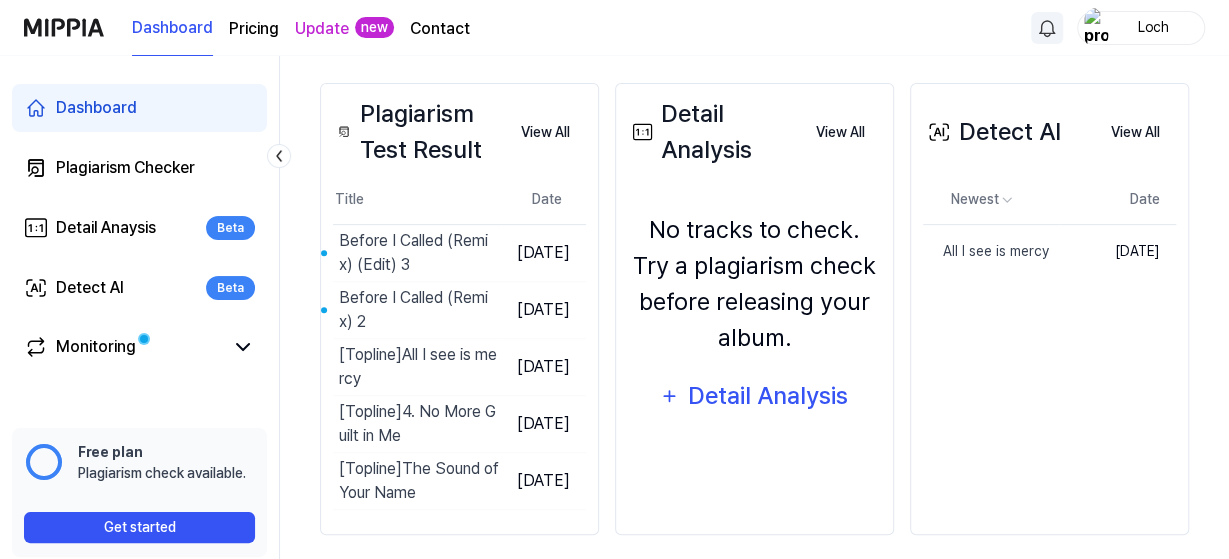 scroll, scrollTop: 340, scrollLeft: 0, axis: vertical 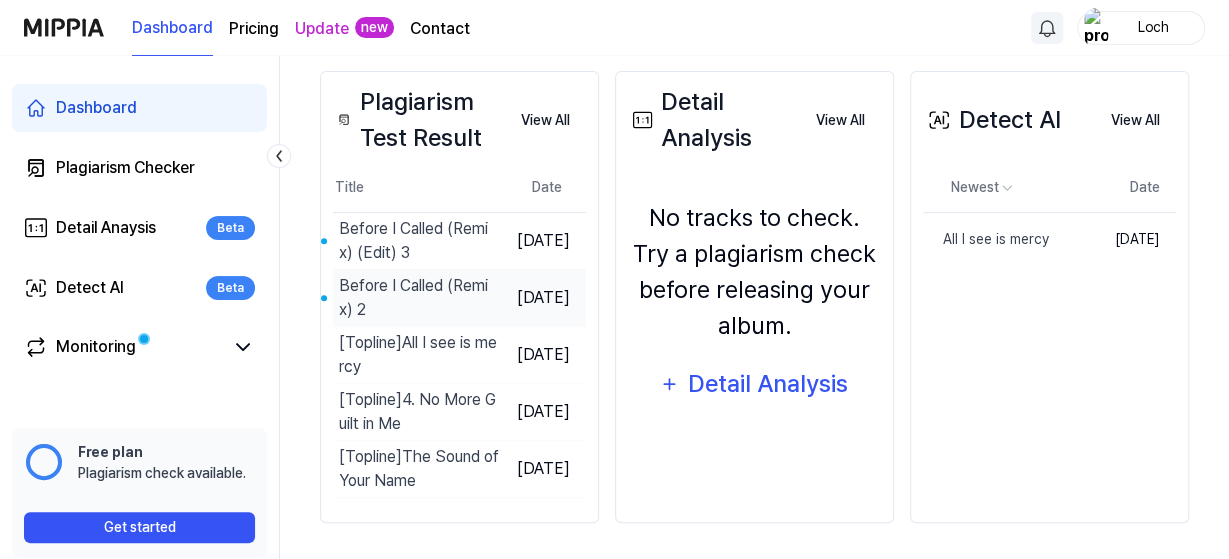 click on "Before I Called (Remix) 2" at bounding box center (420, 298) 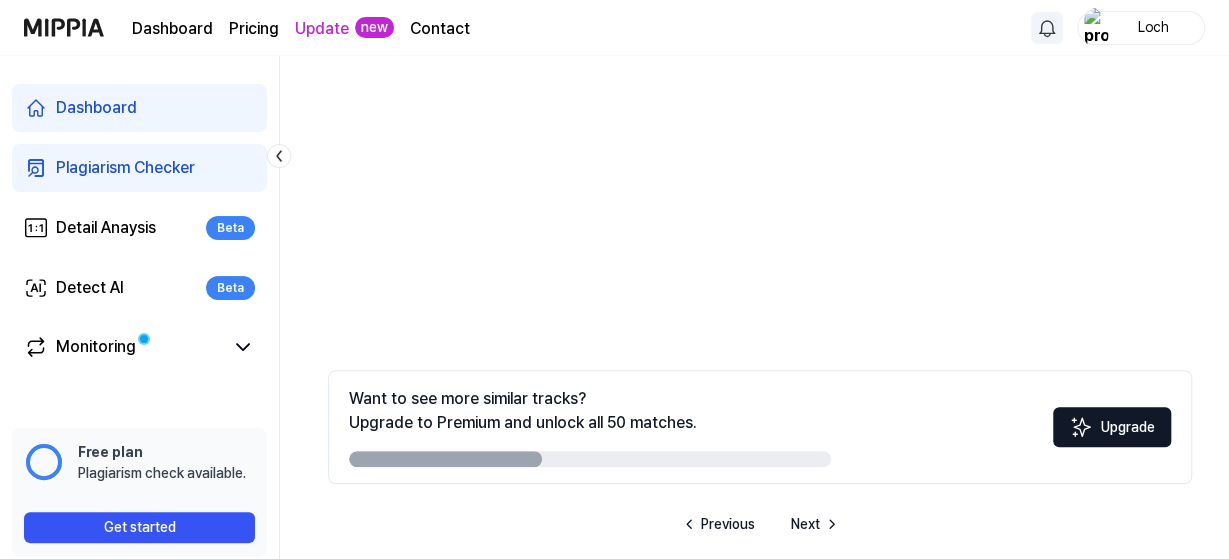 scroll, scrollTop: 0, scrollLeft: 0, axis: both 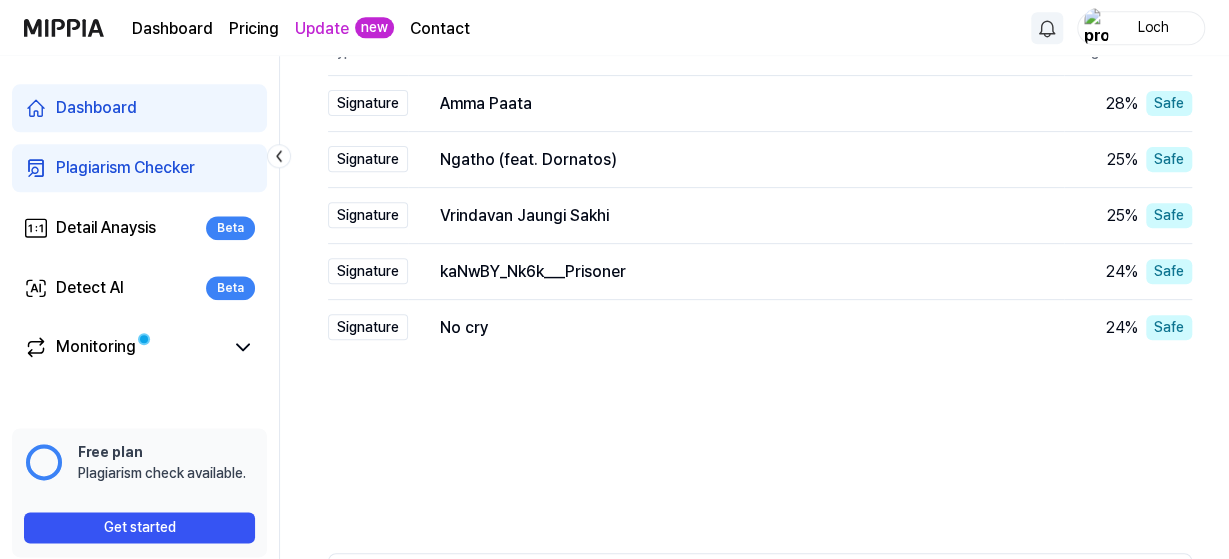 drag, startPoint x: 1228, startPoint y: 126, endPoint x: 1226, endPoint y: 286, distance: 160.0125 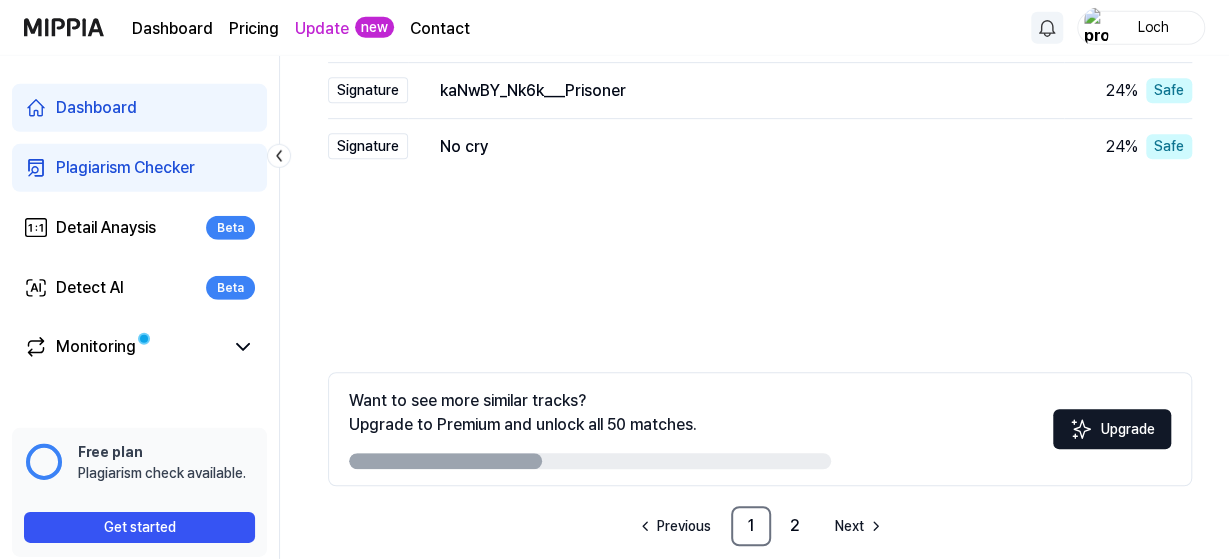 scroll, scrollTop: 473, scrollLeft: 0, axis: vertical 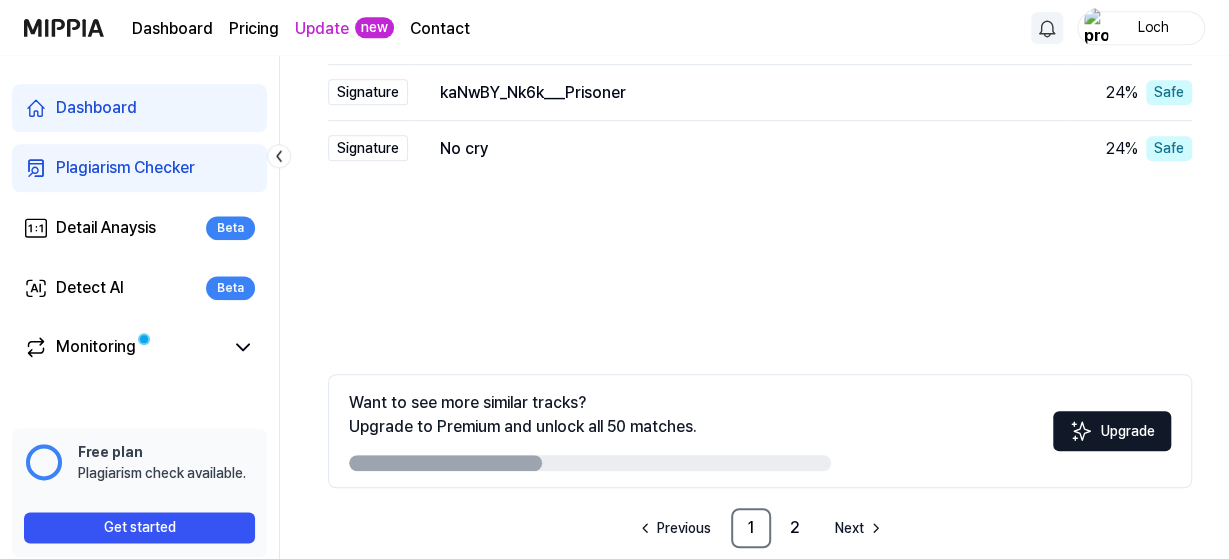 drag, startPoint x: 504, startPoint y: 461, endPoint x: 631, endPoint y: 466, distance: 127.09839 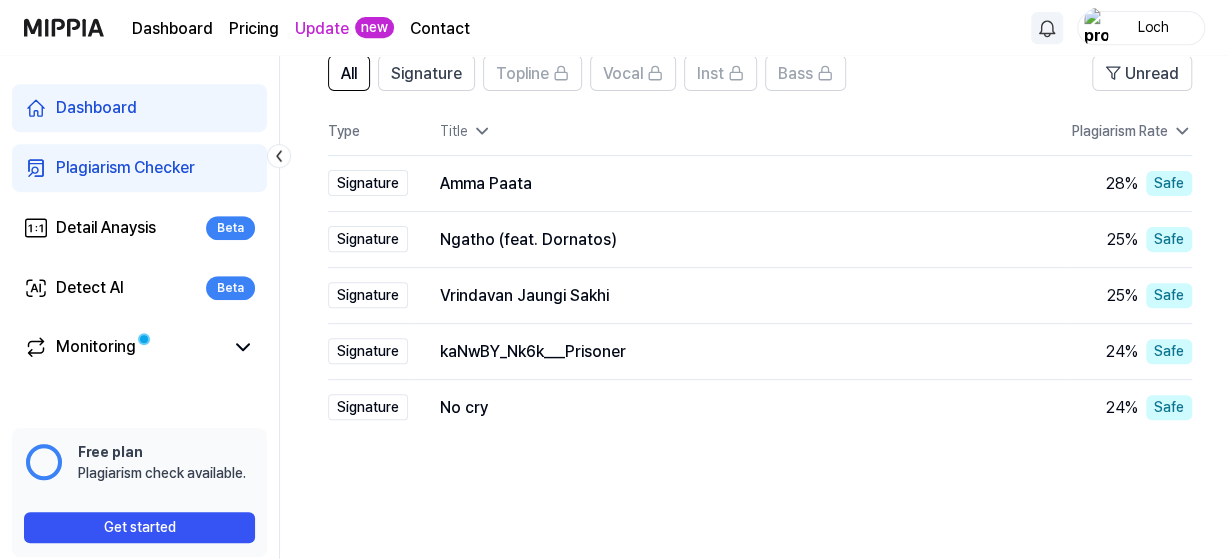 scroll, scrollTop: 211, scrollLeft: 0, axis: vertical 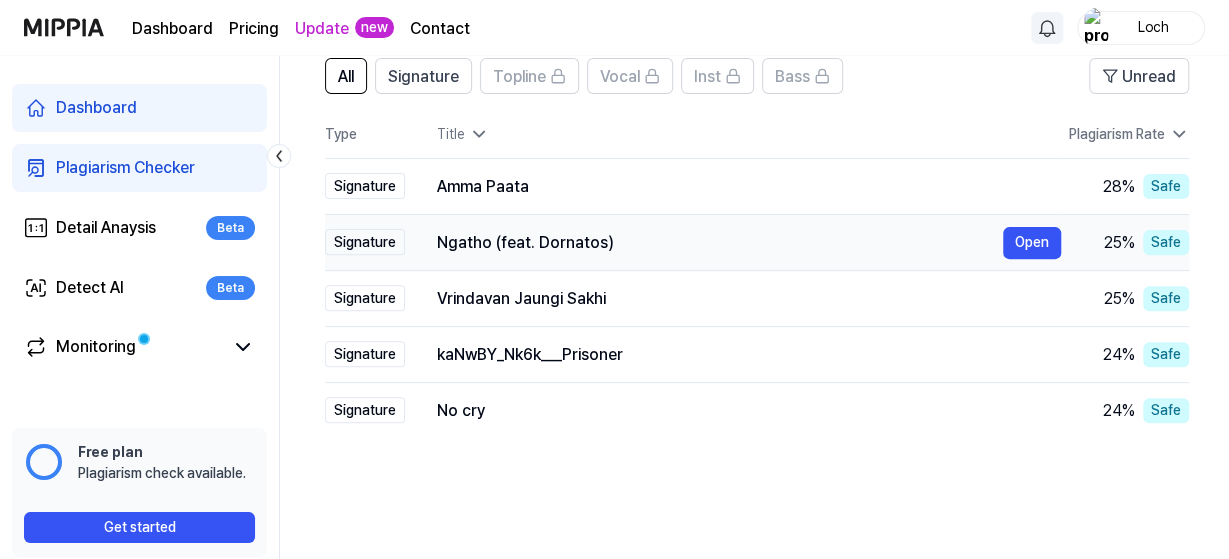 drag, startPoint x: 655, startPoint y: 249, endPoint x: 439, endPoint y: 242, distance: 216.1134 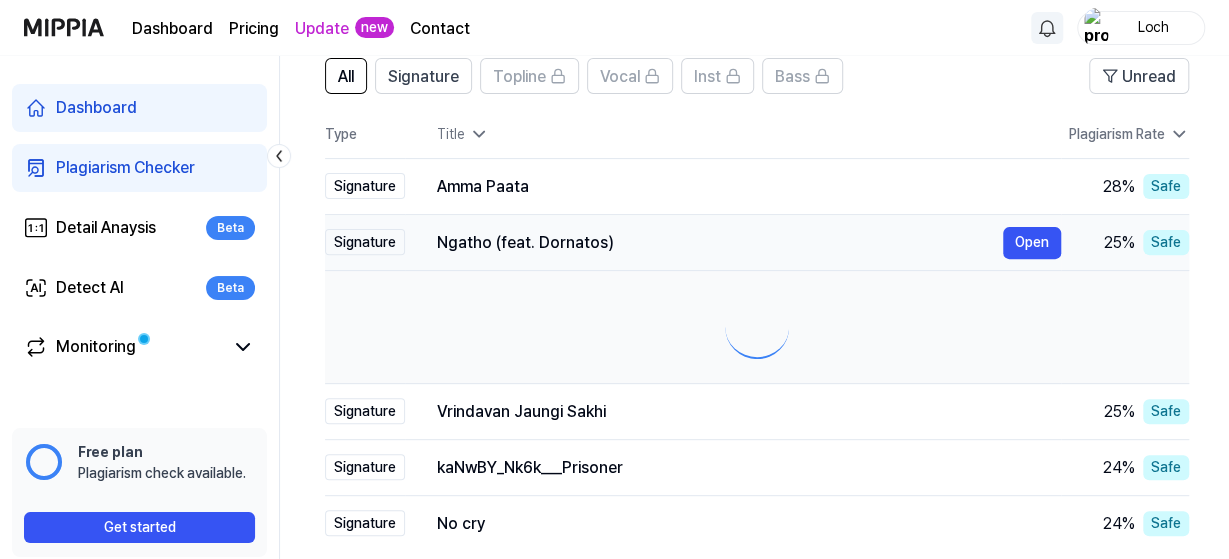 scroll, scrollTop: 0, scrollLeft: 0, axis: both 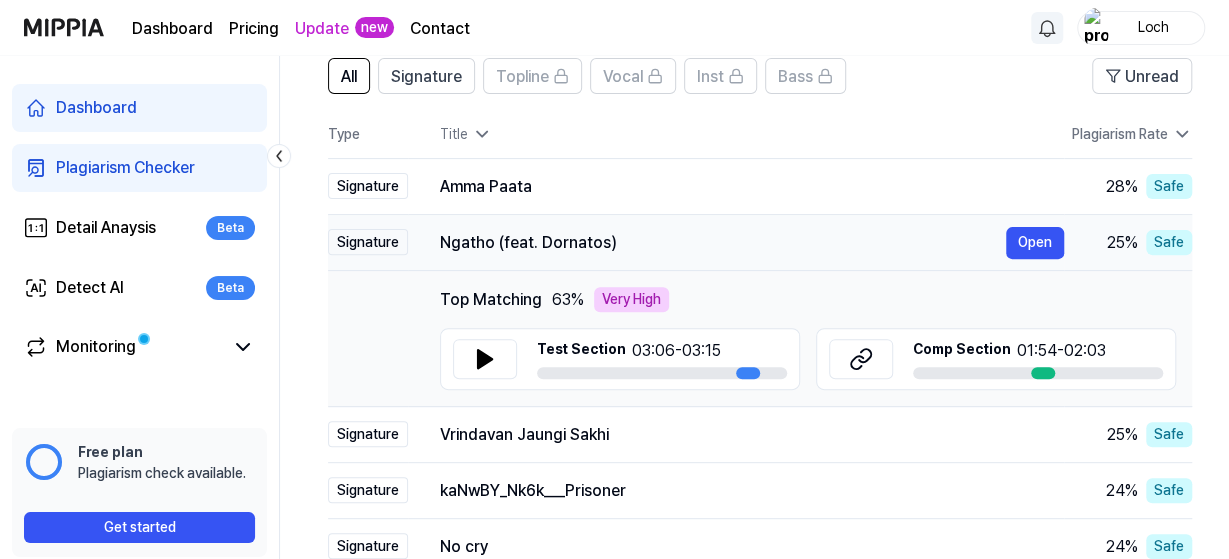 drag, startPoint x: 439, startPoint y: 242, endPoint x: 553, endPoint y: 243, distance: 114.00439 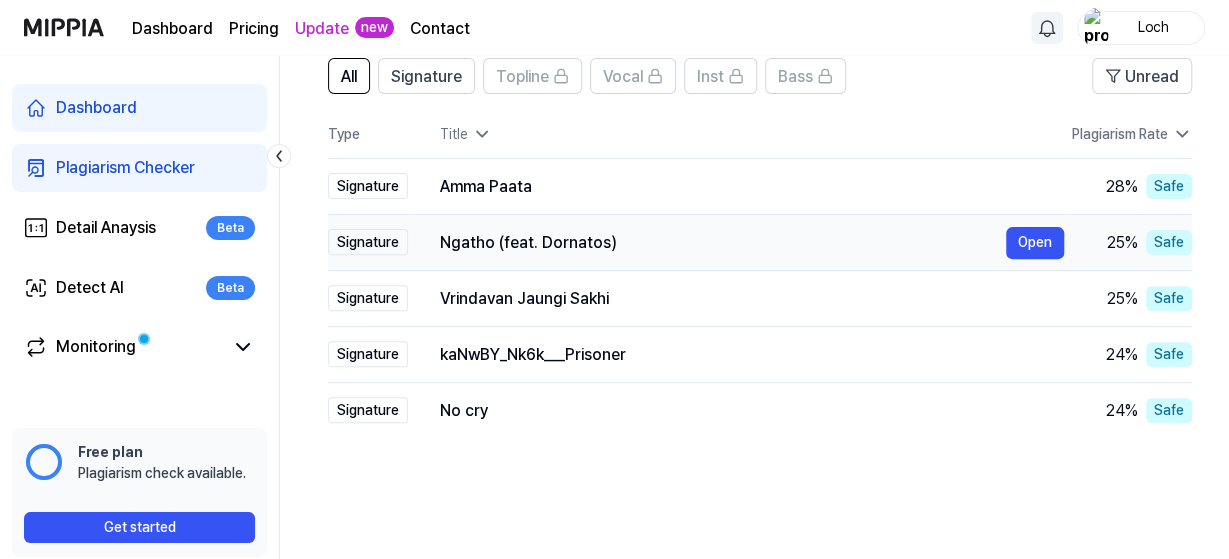 click on "Ngatho (feat. Dornatos)" at bounding box center (723, 243) 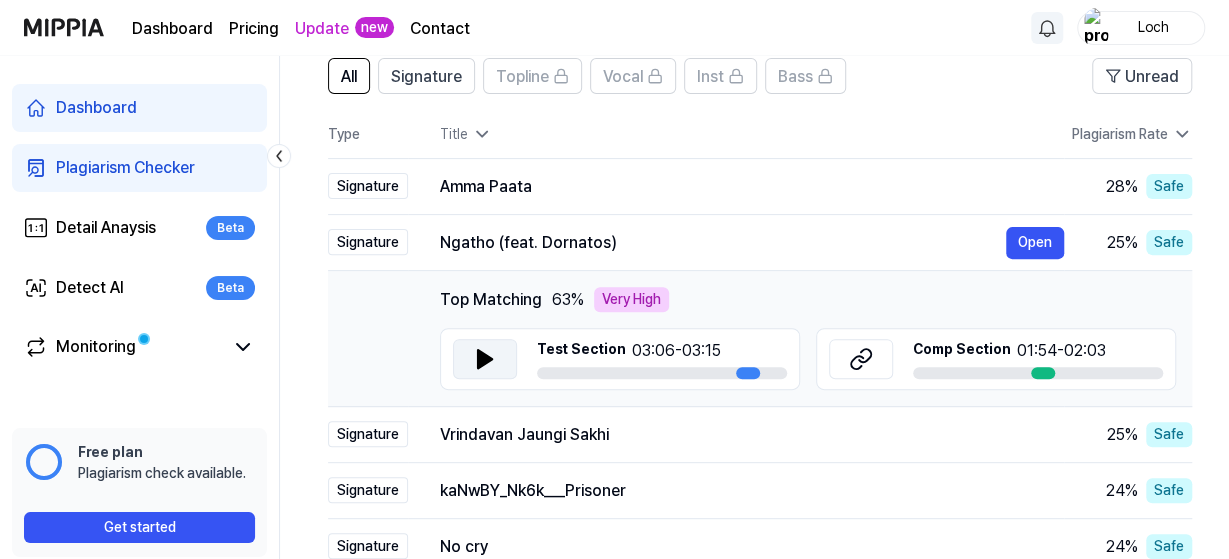 click 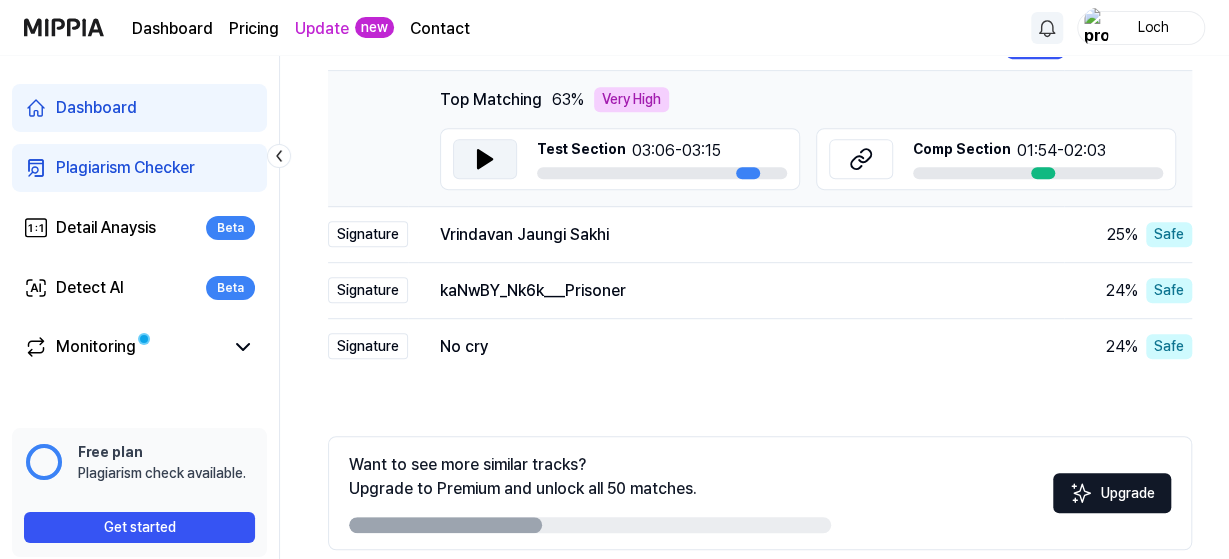 scroll, scrollTop: 410, scrollLeft: 0, axis: vertical 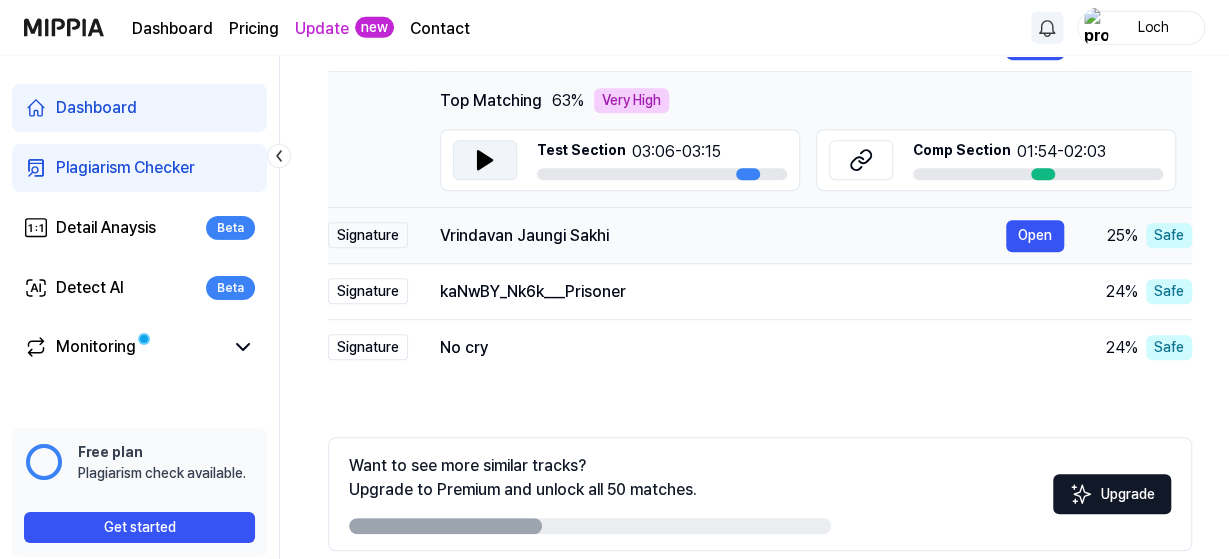 click on "Vrindavan Jaungi Sakhi" at bounding box center (723, 236) 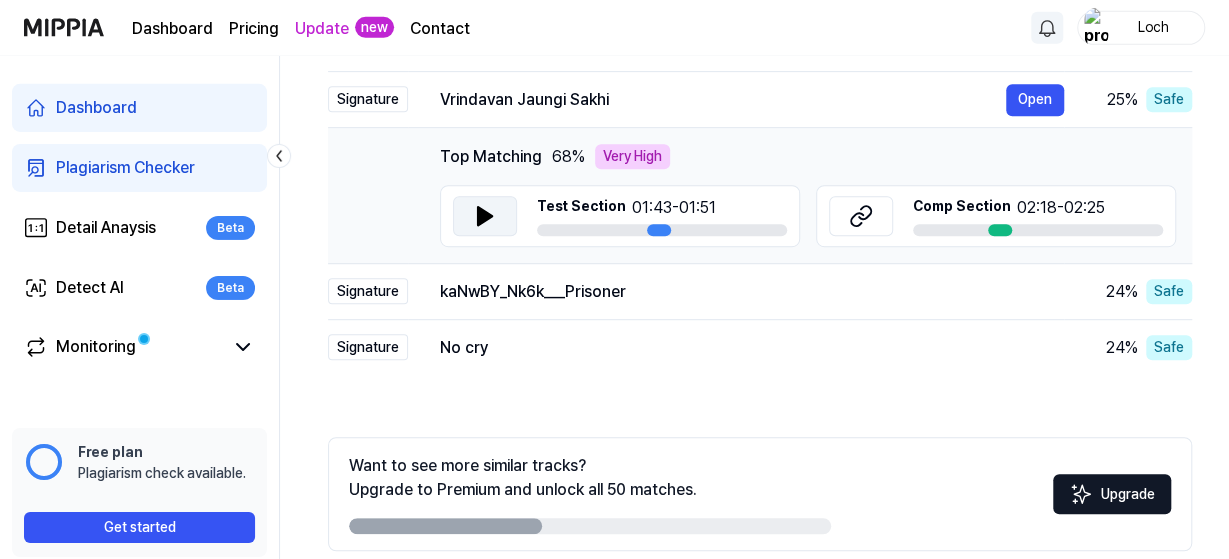click 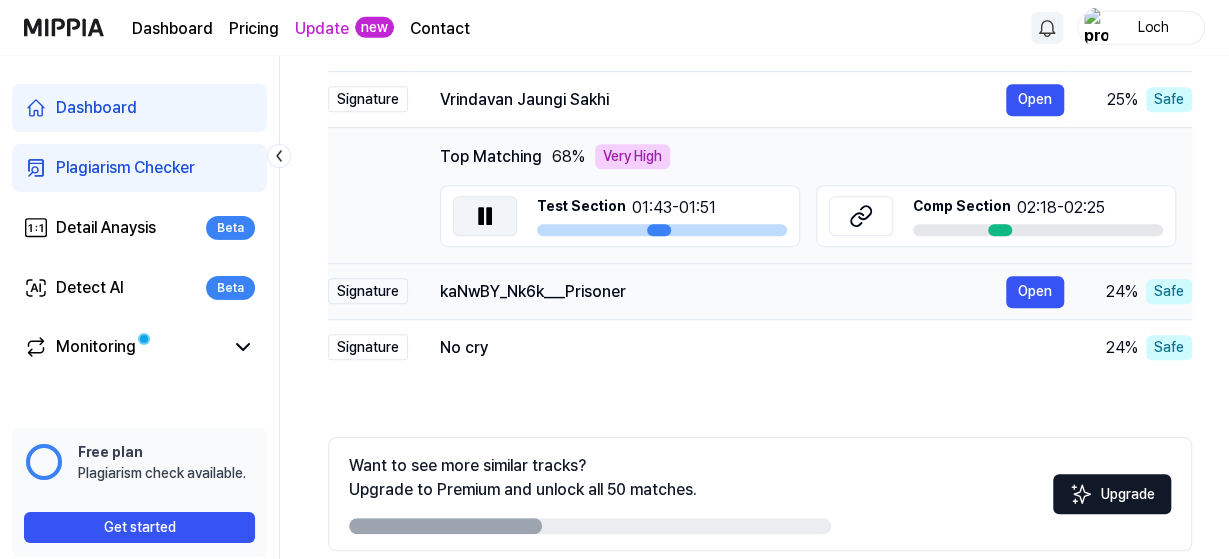 click on "kaNwBY_Nk6k___Prisoner" at bounding box center (723, 292) 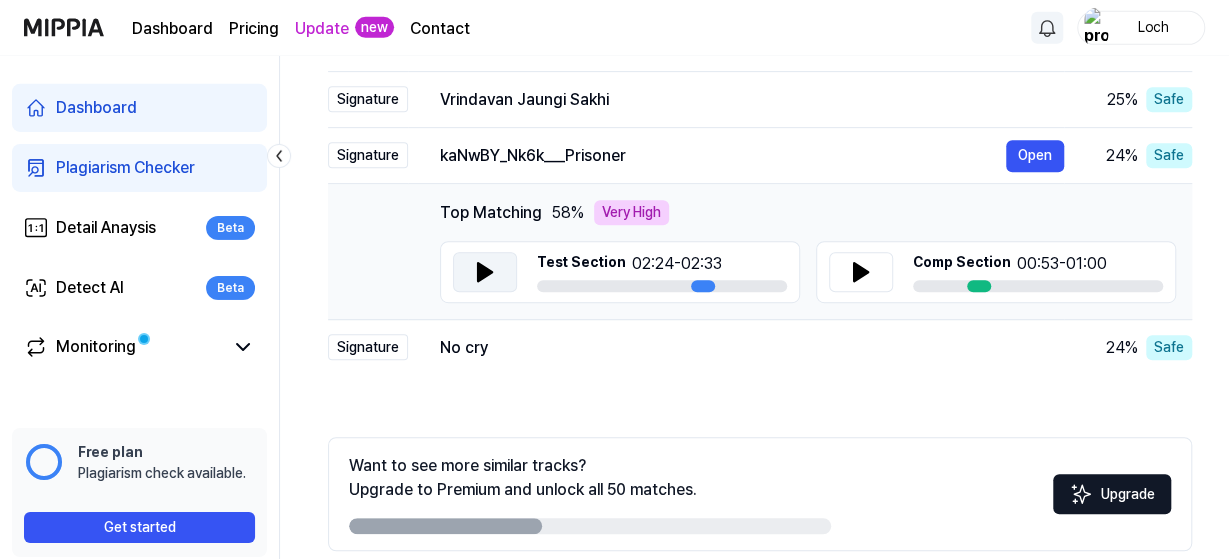 click 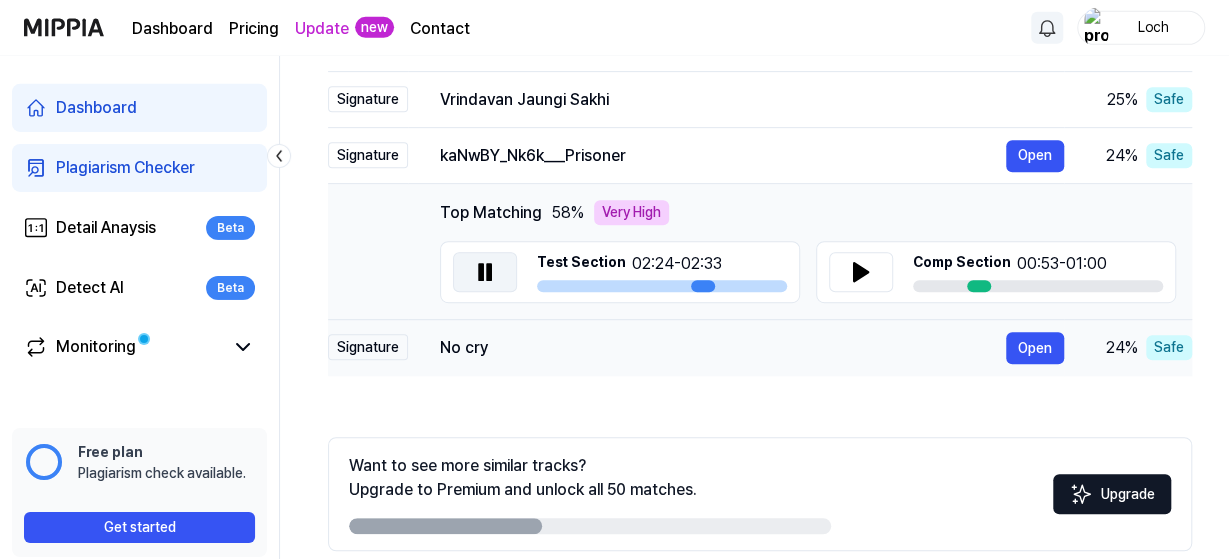 click on "No cry" at bounding box center (723, 348) 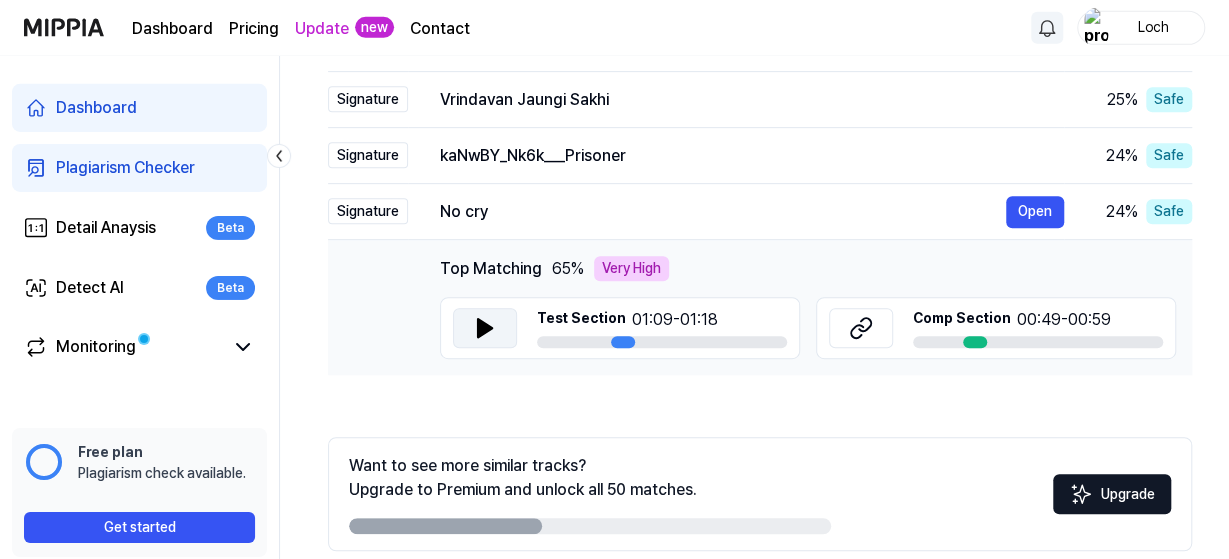 click 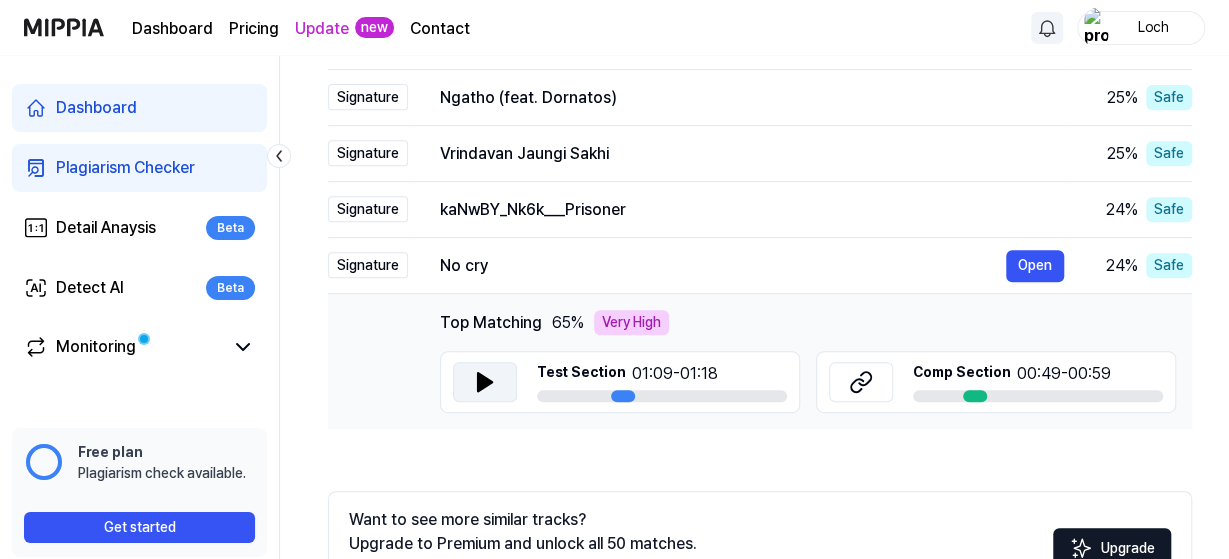scroll, scrollTop: 346, scrollLeft: 0, axis: vertical 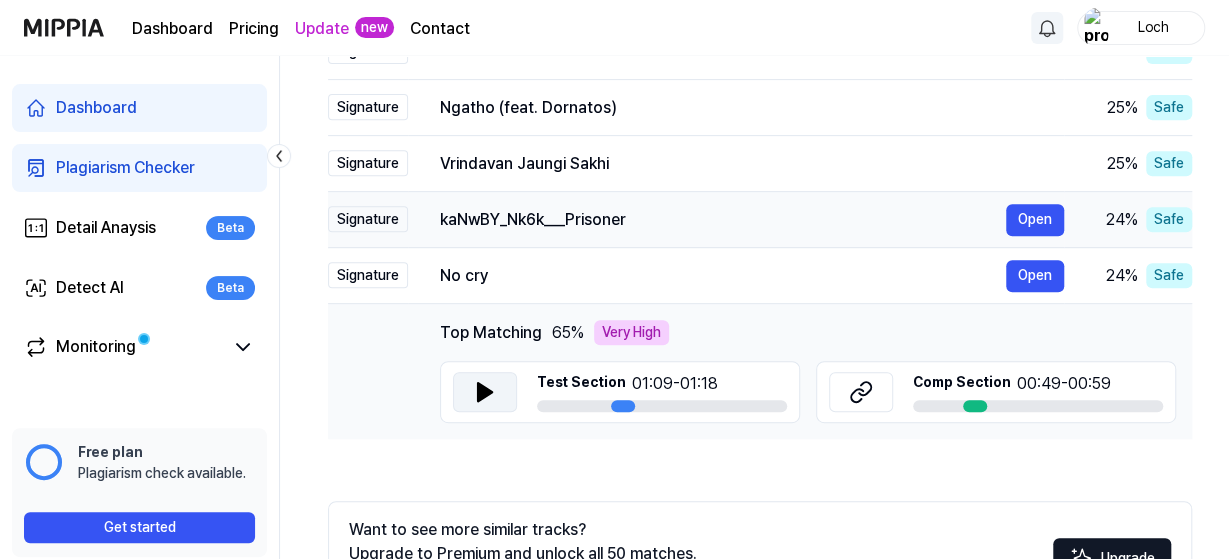 click on "kaNwBY_Nk6k___Prisoner" at bounding box center (723, 220) 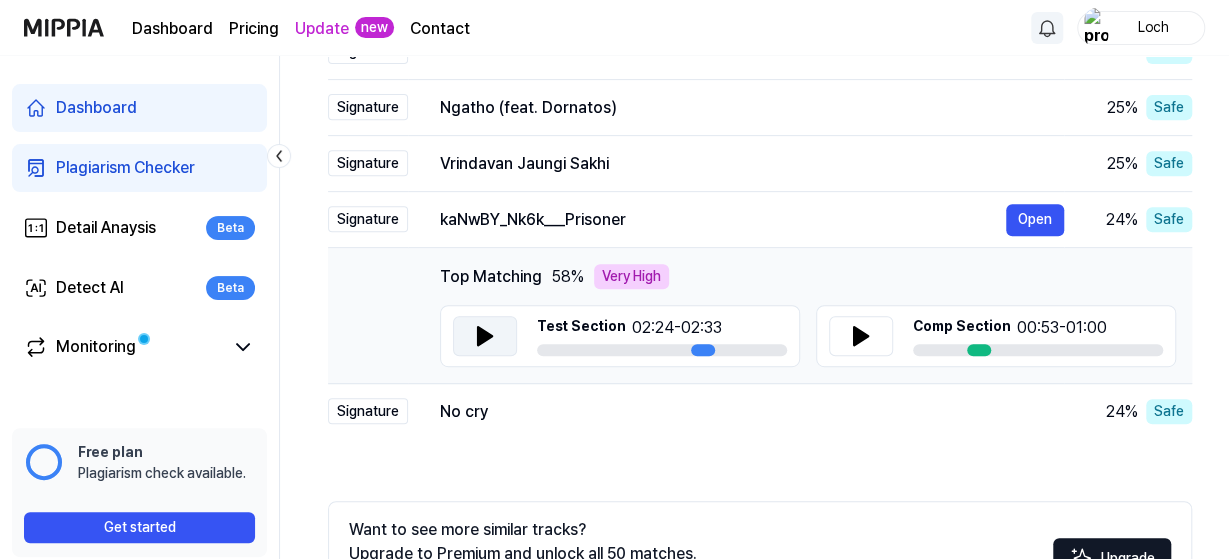 click 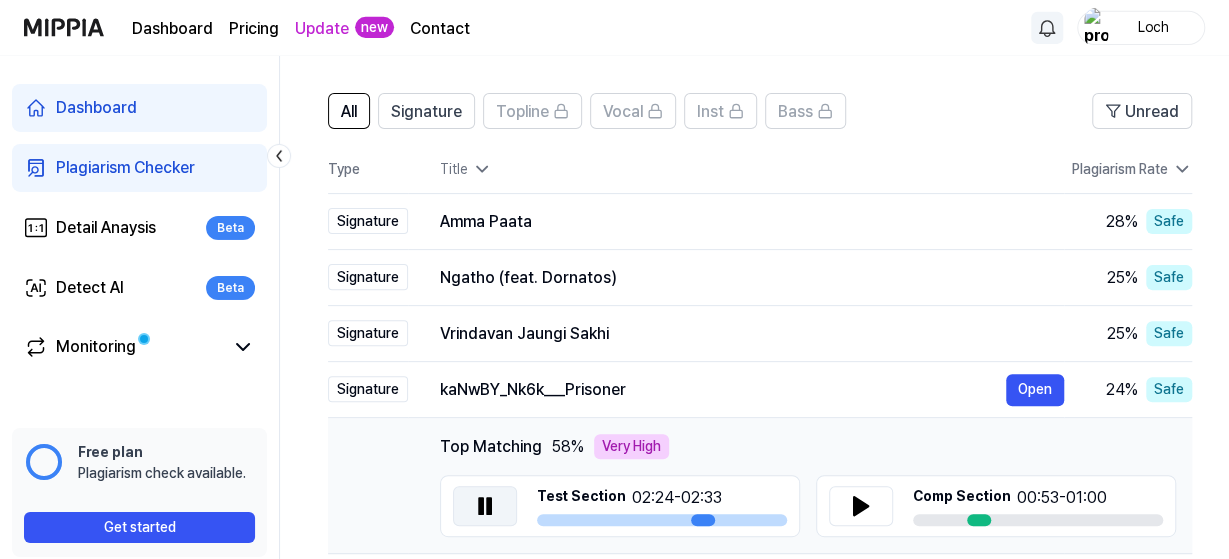 scroll, scrollTop: 161, scrollLeft: 0, axis: vertical 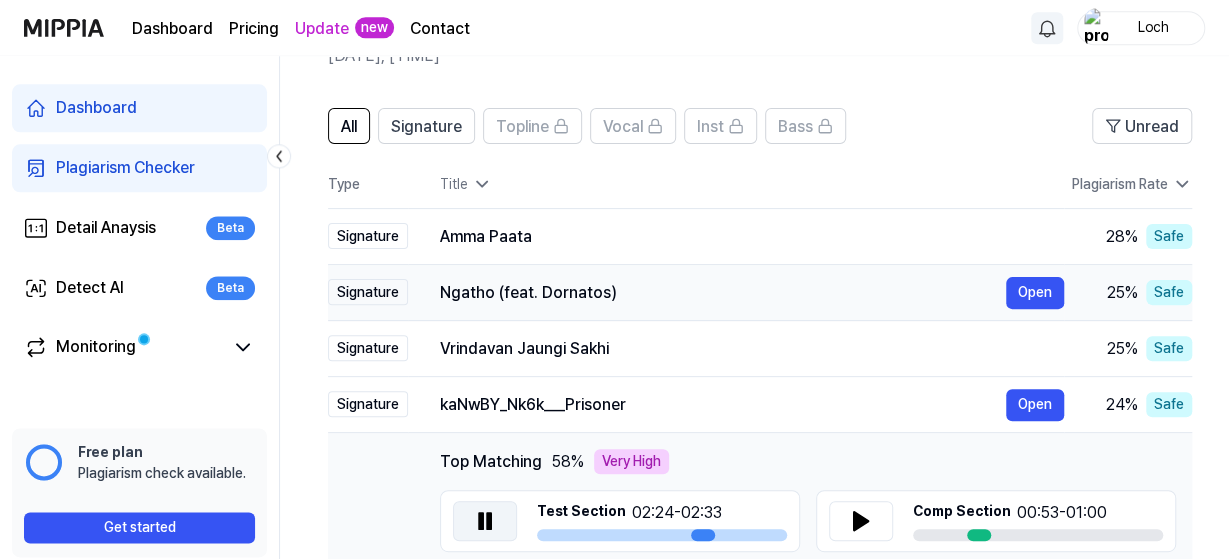 click on "Ngatho (feat. Dornatos)" at bounding box center (723, 293) 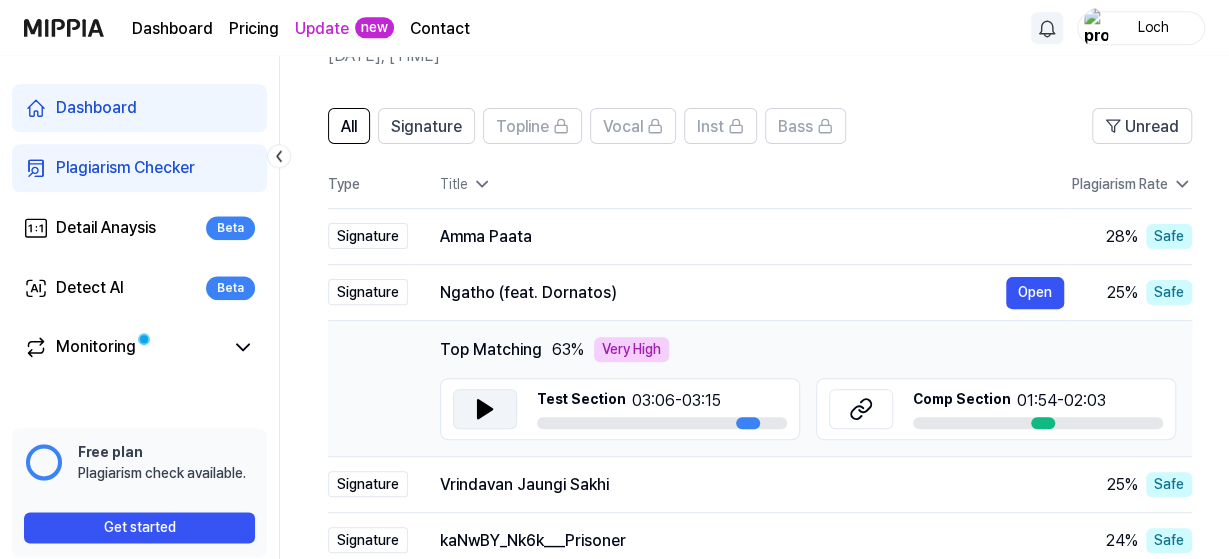 click at bounding box center [485, 409] 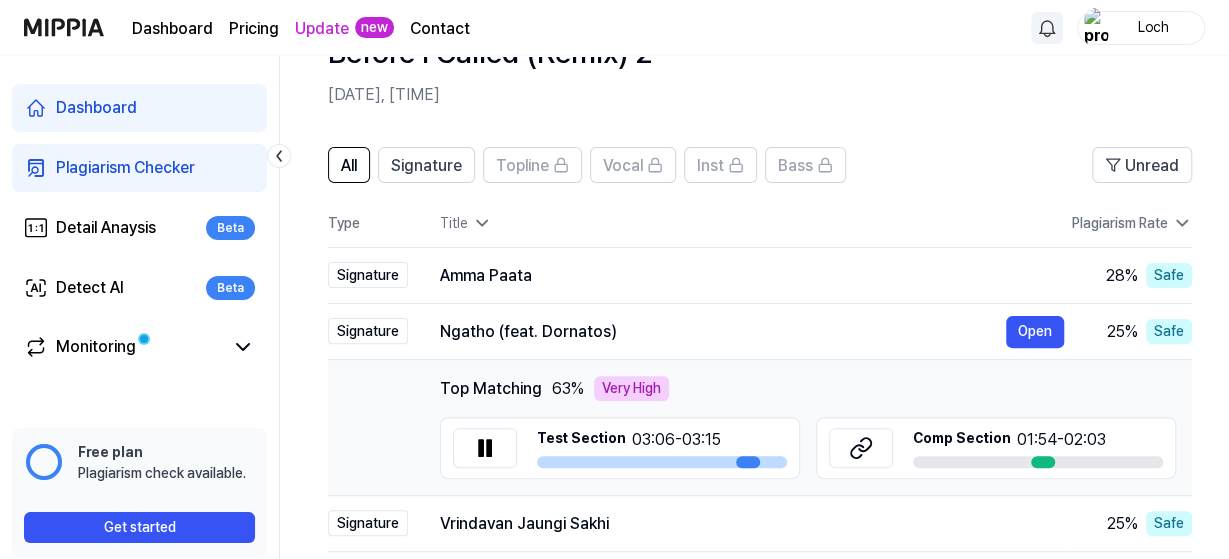 scroll, scrollTop: 118, scrollLeft: 0, axis: vertical 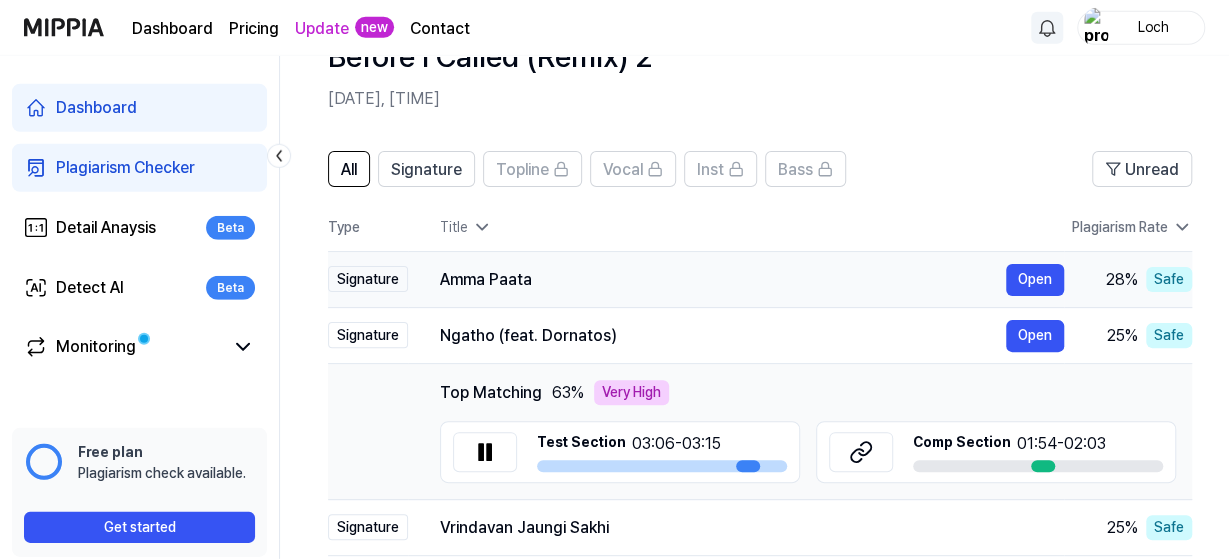 click on "Amma Paata" at bounding box center [723, 280] 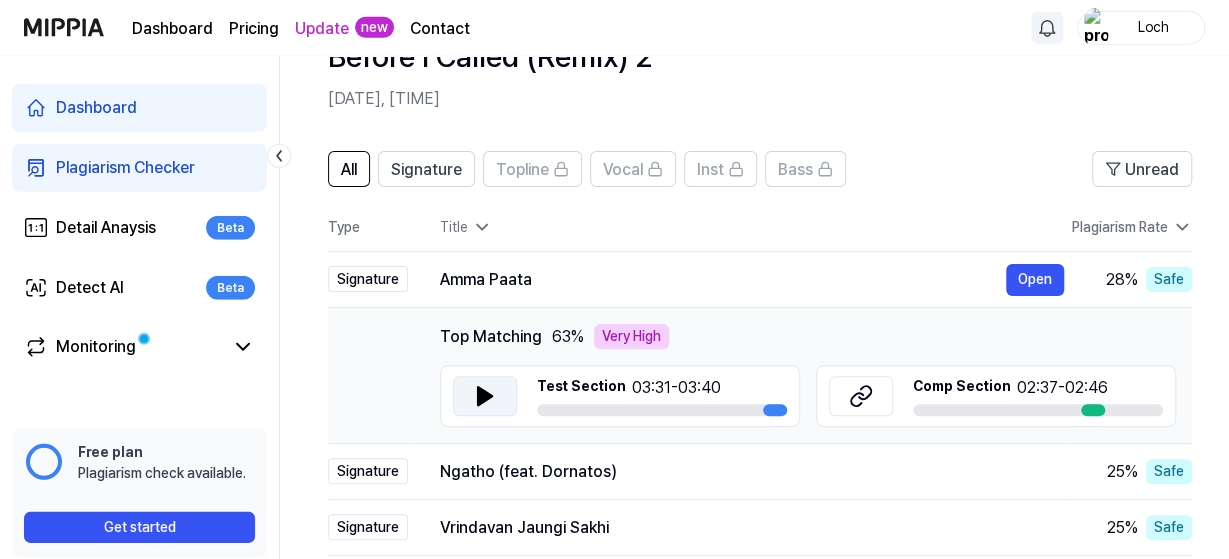 click at bounding box center (485, 396) 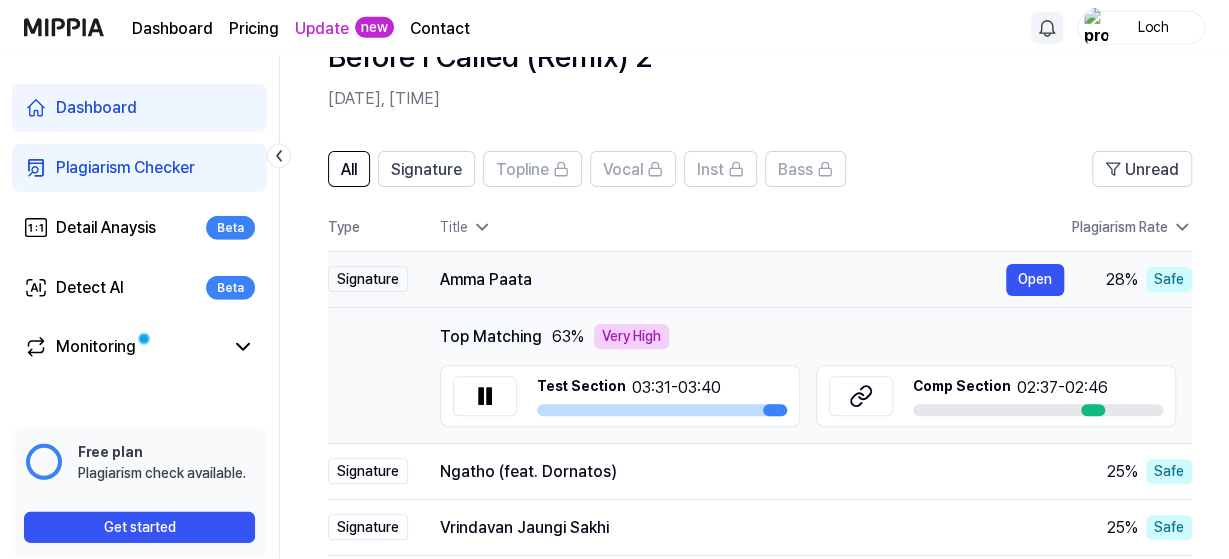 click on "Amma Paata" at bounding box center [723, 280] 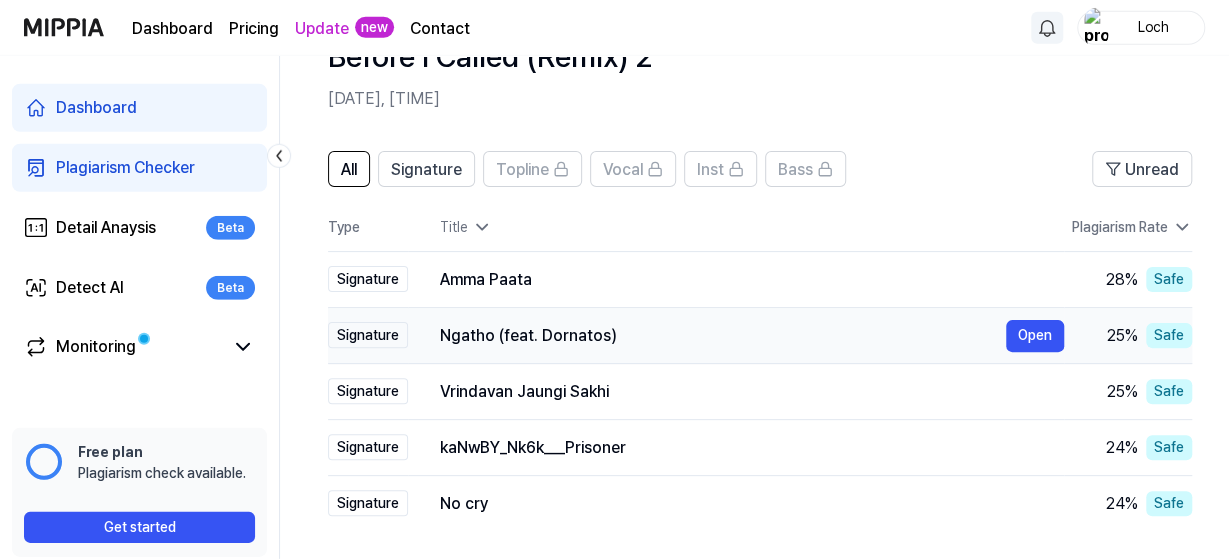 click on "Ngatho (feat. Dornatos)" at bounding box center (723, 336) 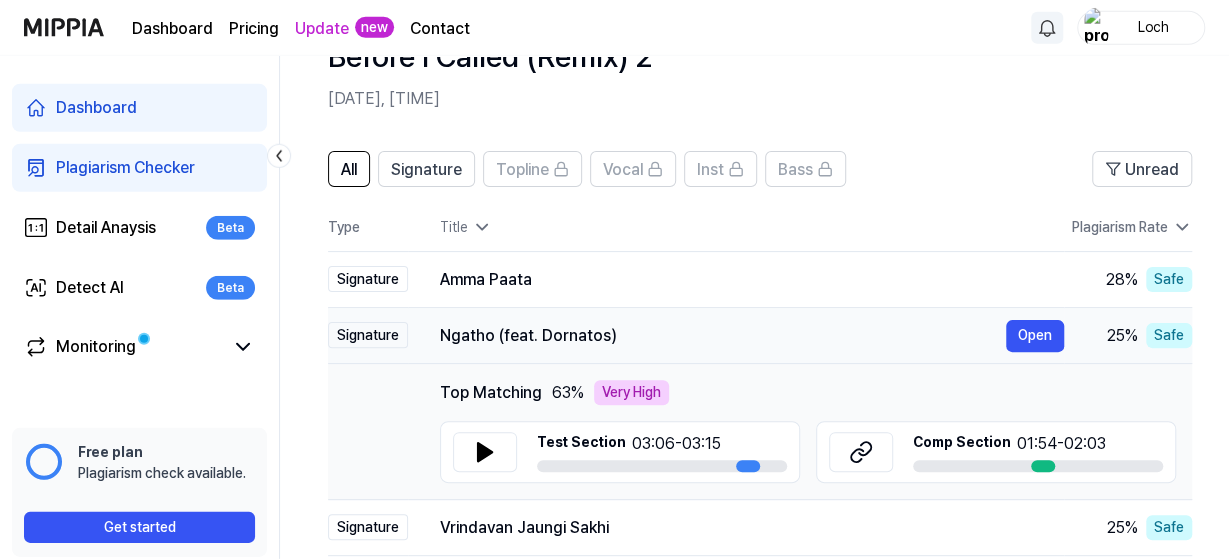 drag, startPoint x: 441, startPoint y: 346, endPoint x: 613, endPoint y: 338, distance: 172.18594 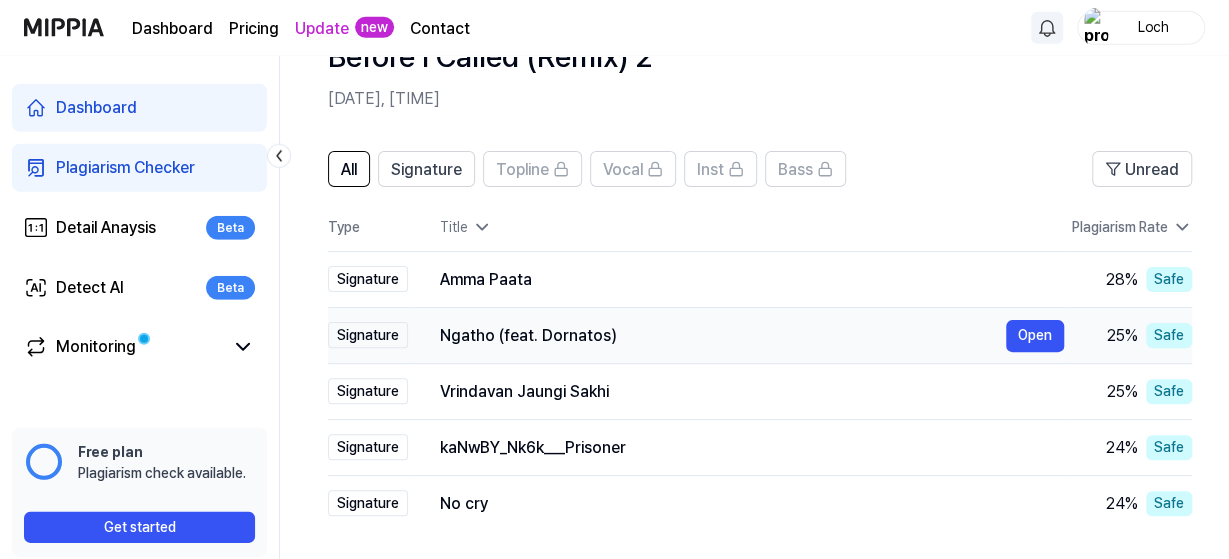 click on "Ngatho (feat. Dornatos)" at bounding box center (723, 336) 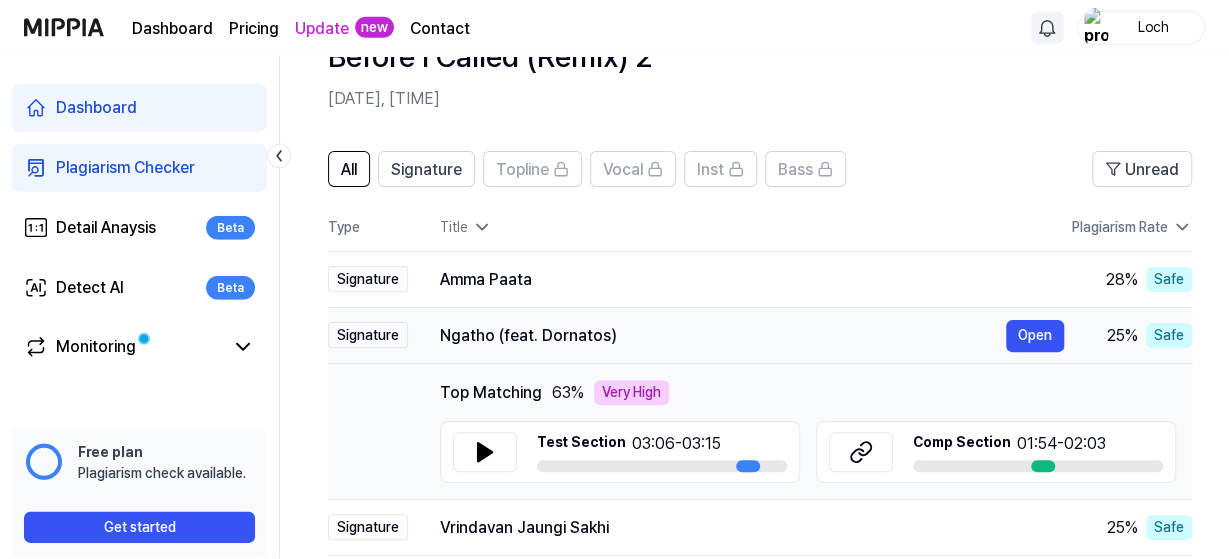 drag, startPoint x: 443, startPoint y: 335, endPoint x: 506, endPoint y: 327, distance: 63.505905 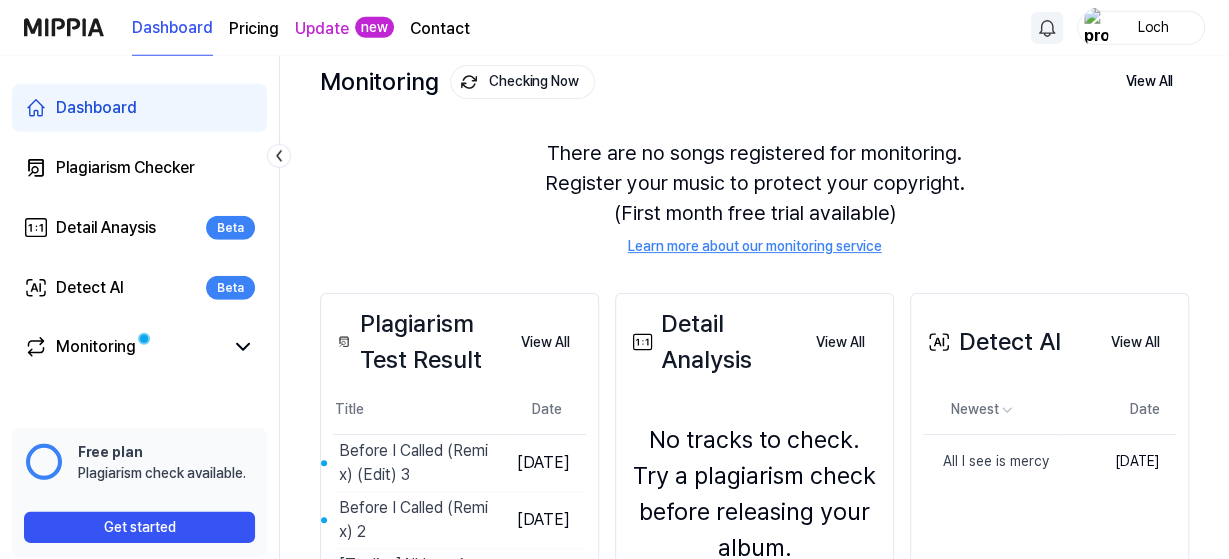 scroll, scrollTop: 340, scrollLeft: 0, axis: vertical 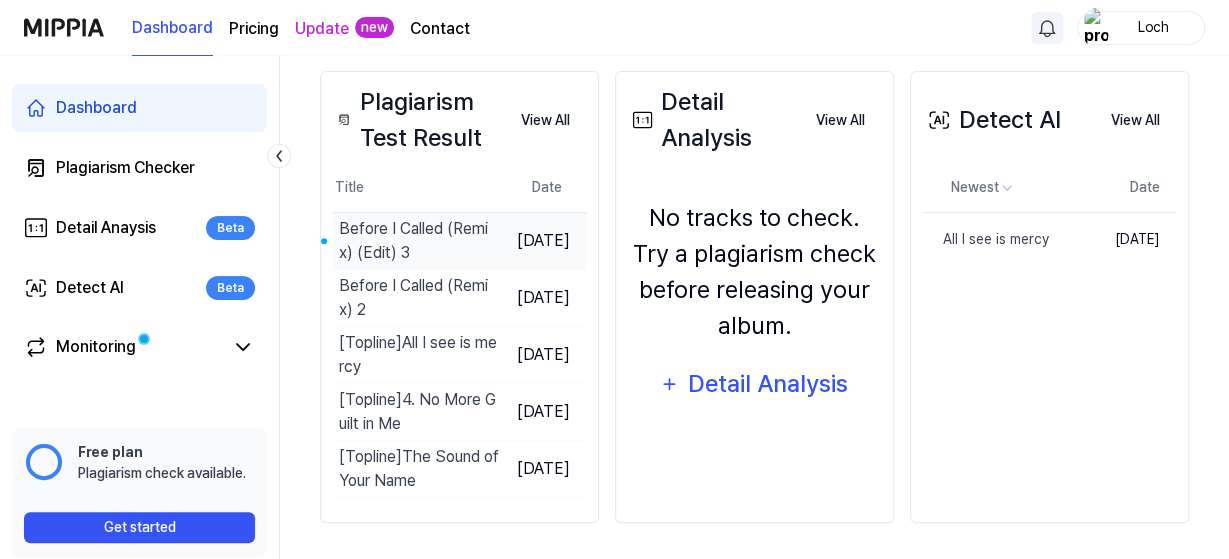 click on "Before I Called (Remix) (Edit) 3" at bounding box center [420, 241] 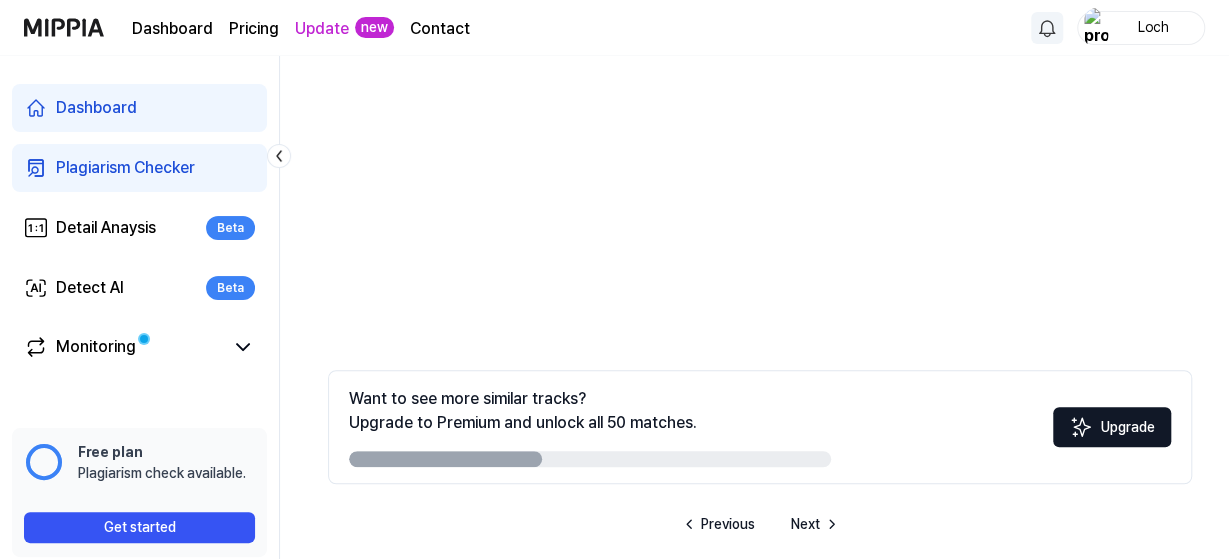 scroll, scrollTop: 0, scrollLeft: 0, axis: both 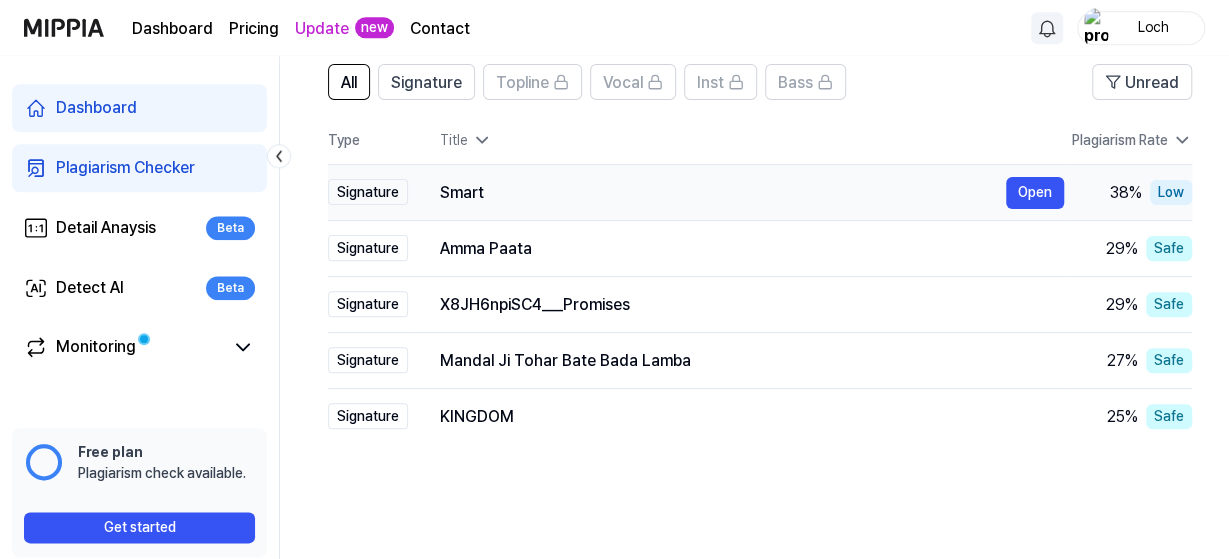 click on "Smart" at bounding box center [723, 193] 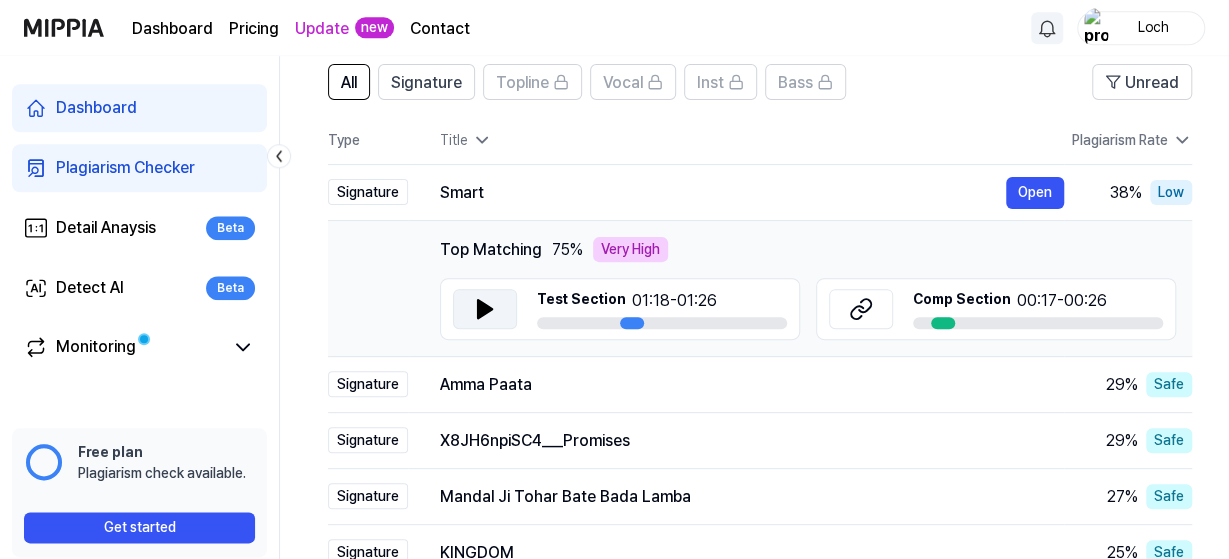 click 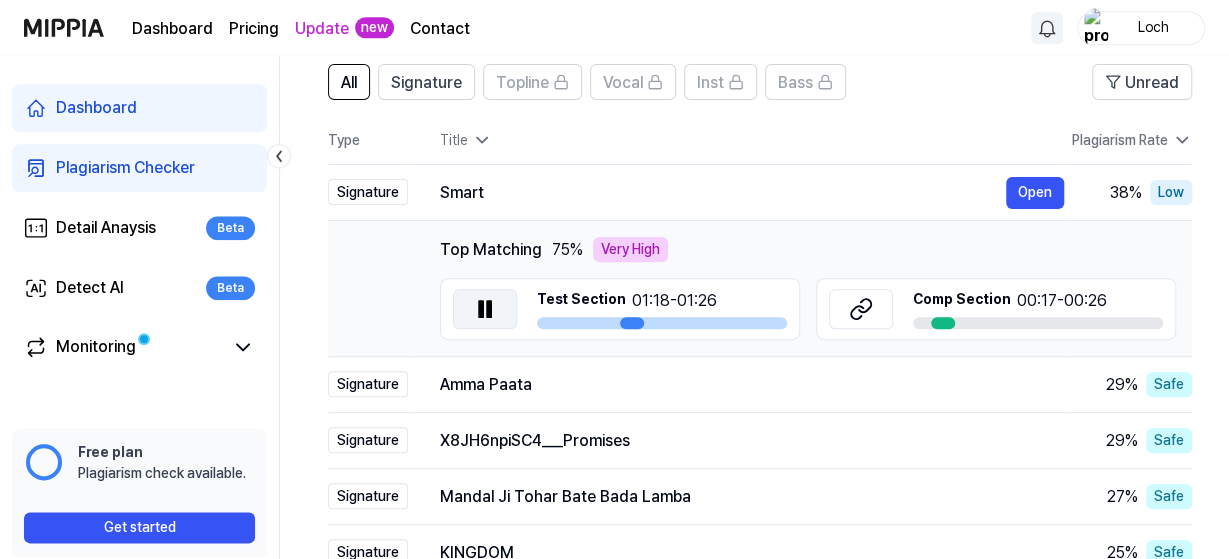 click 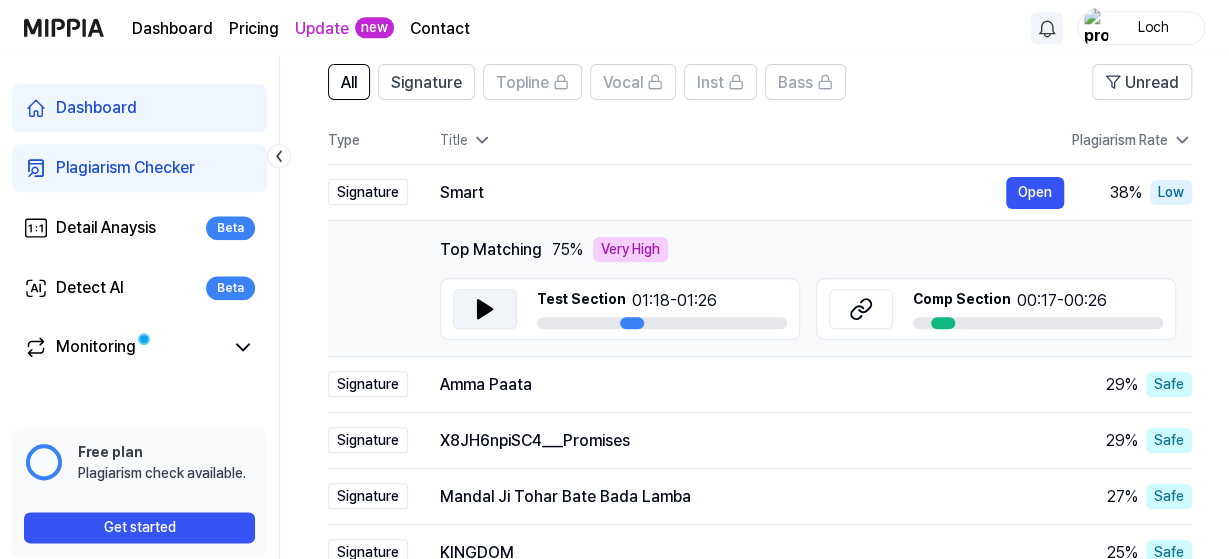 click 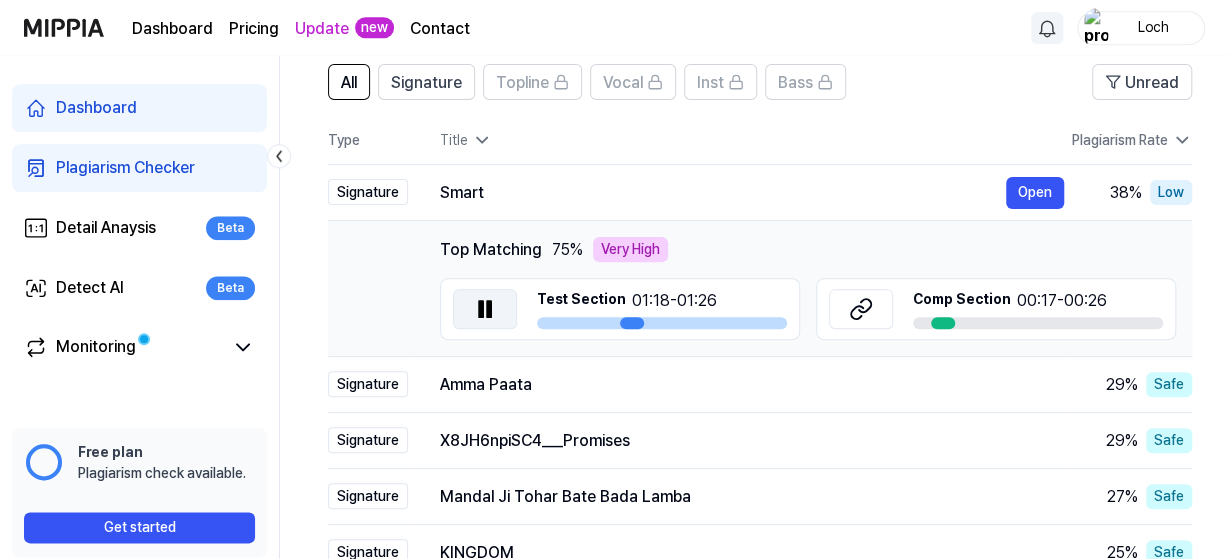 click at bounding box center (662, 323) 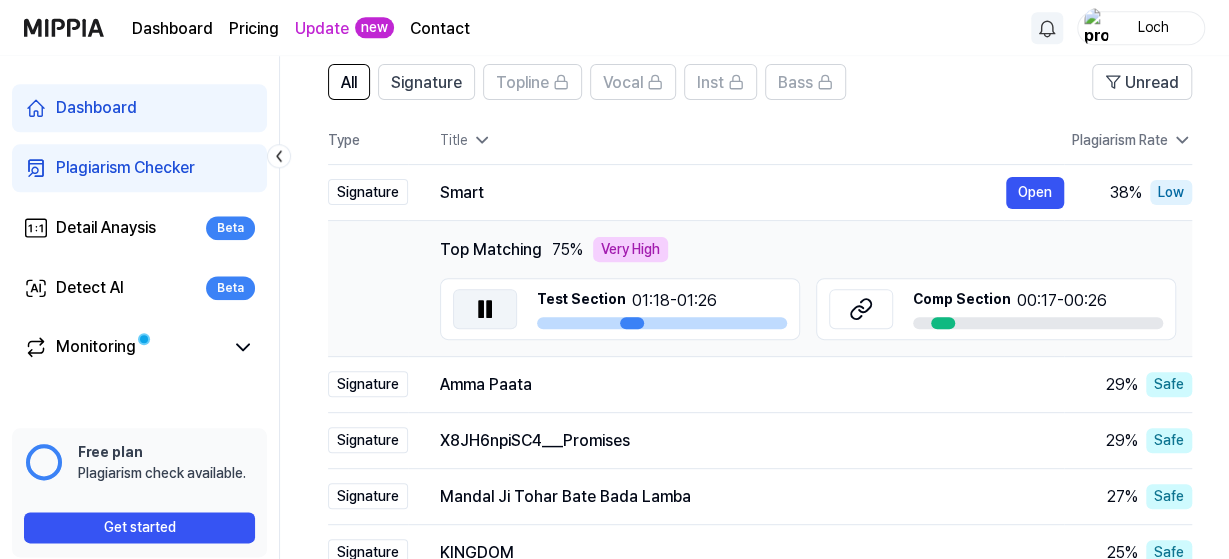 click 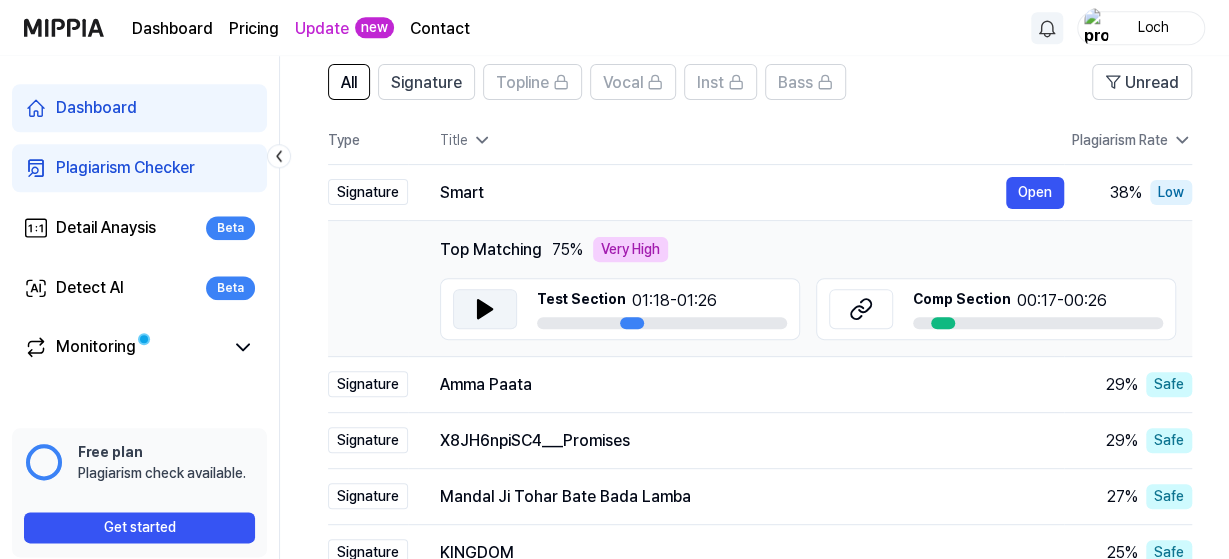 drag, startPoint x: 442, startPoint y: 190, endPoint x: 579, endPoint y: 156, distance: 141.15594 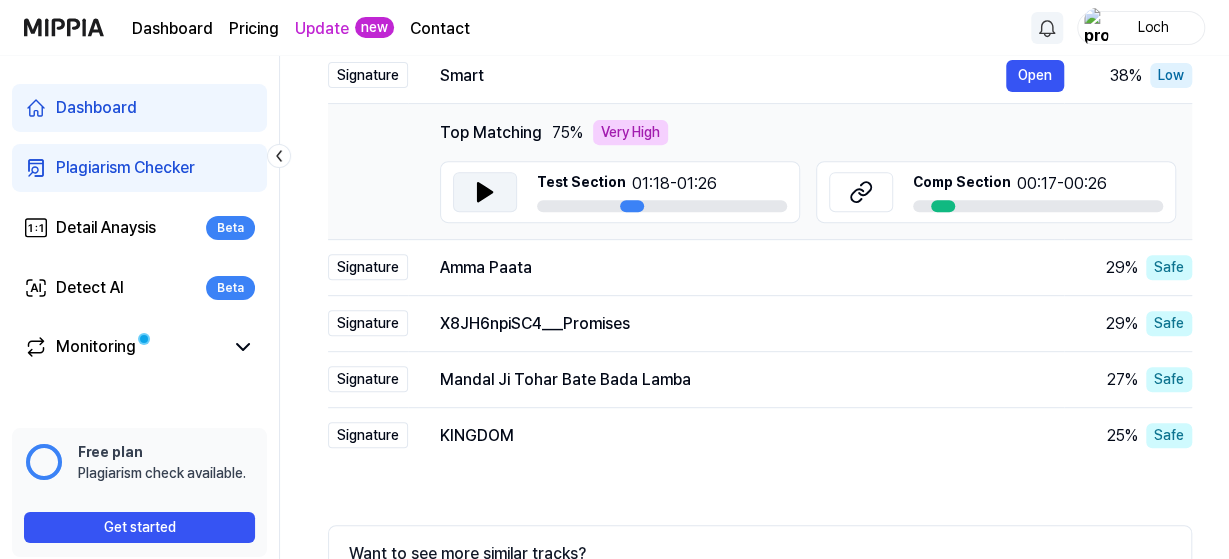 scroll, scrollTop: 313, scrollLeft: 0, axis: vertical 